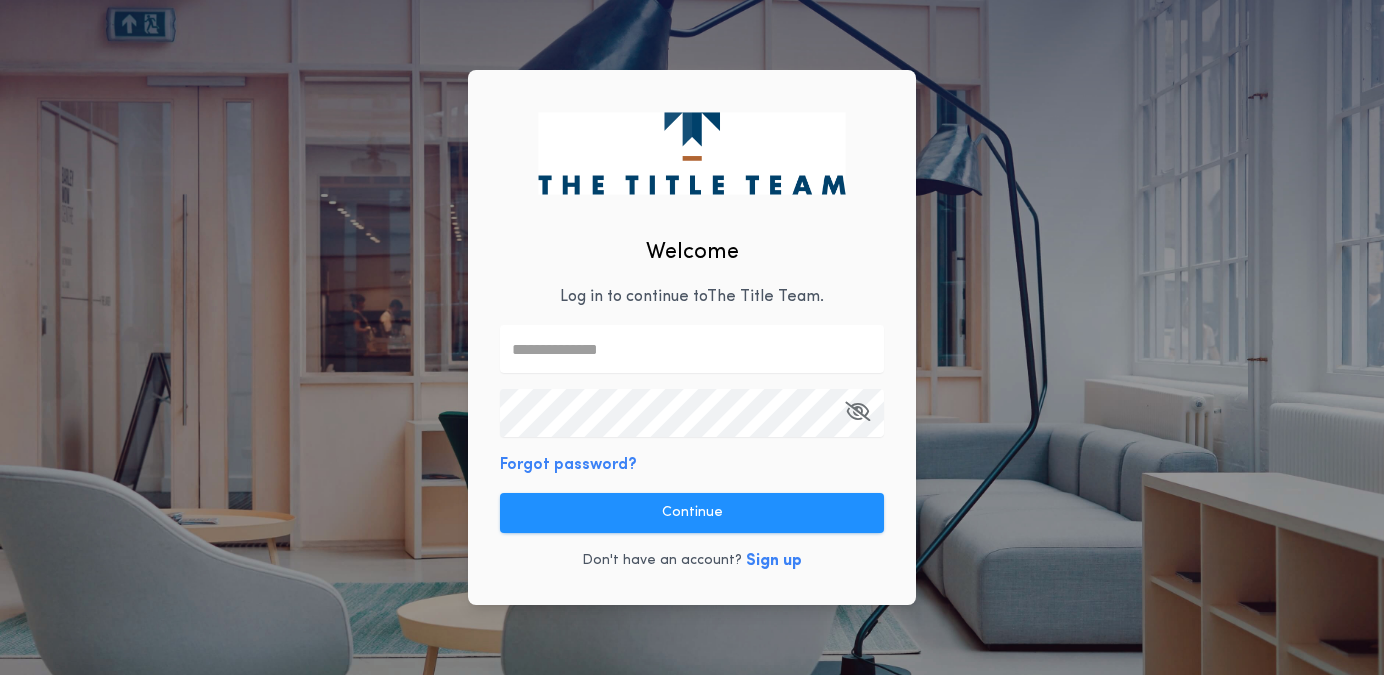 scroll, scrollTop: 0, scrollLeft: 0, axis: both 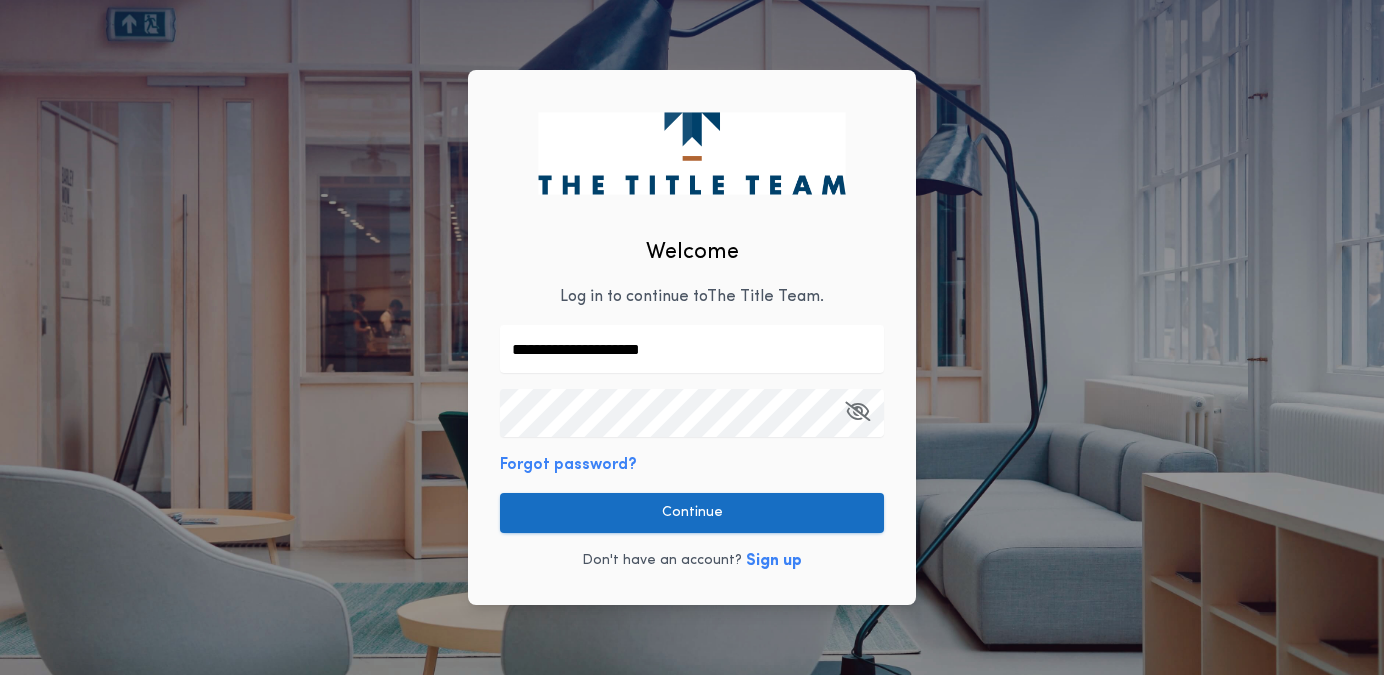 click on "Continue" at bounding box center [692, 513] 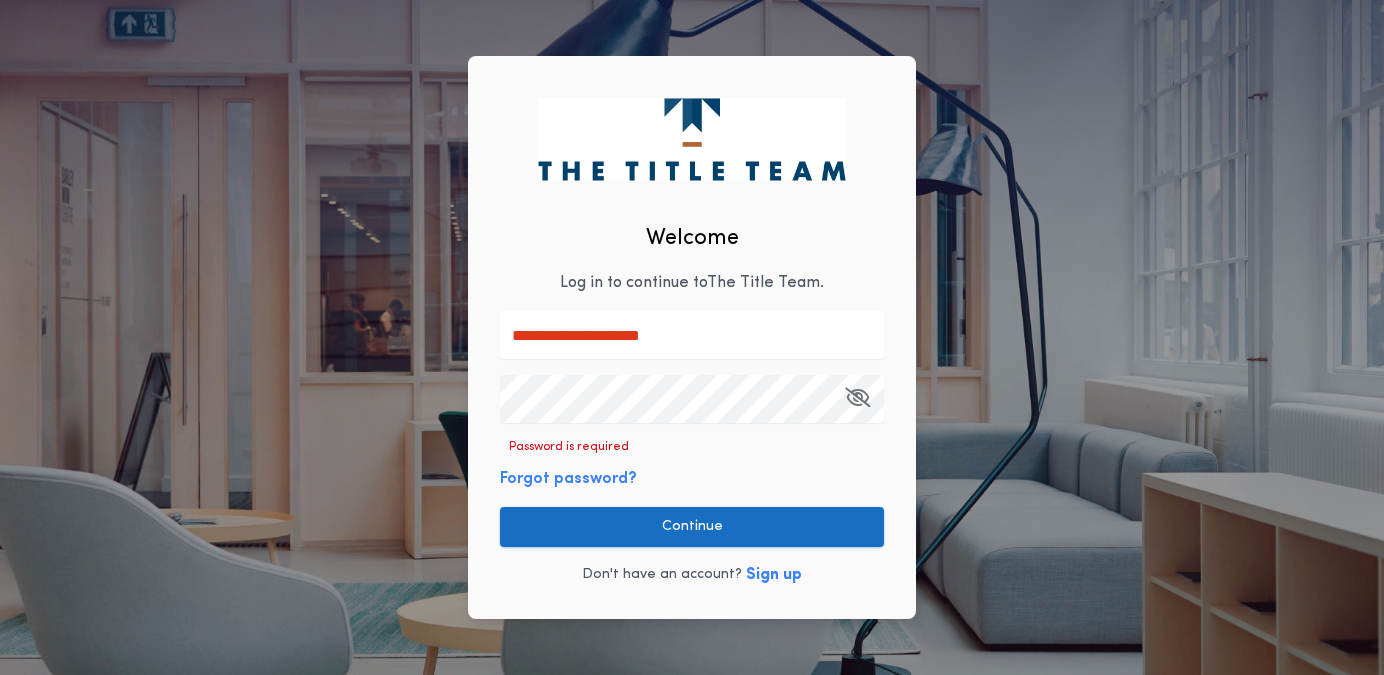 click on "Continue" at bounding box center [692, 527] 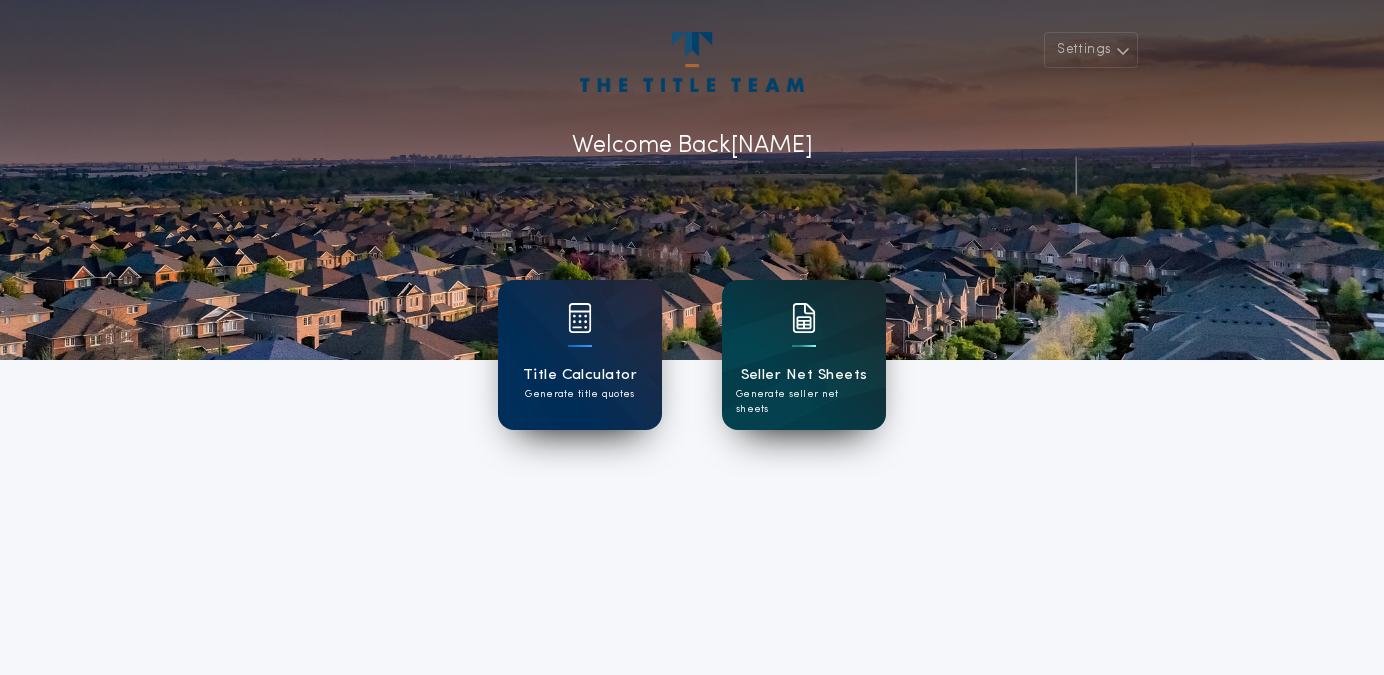 click on "Seller Net Sheets Generate seller net sheets" at bounding box center [804, 355] 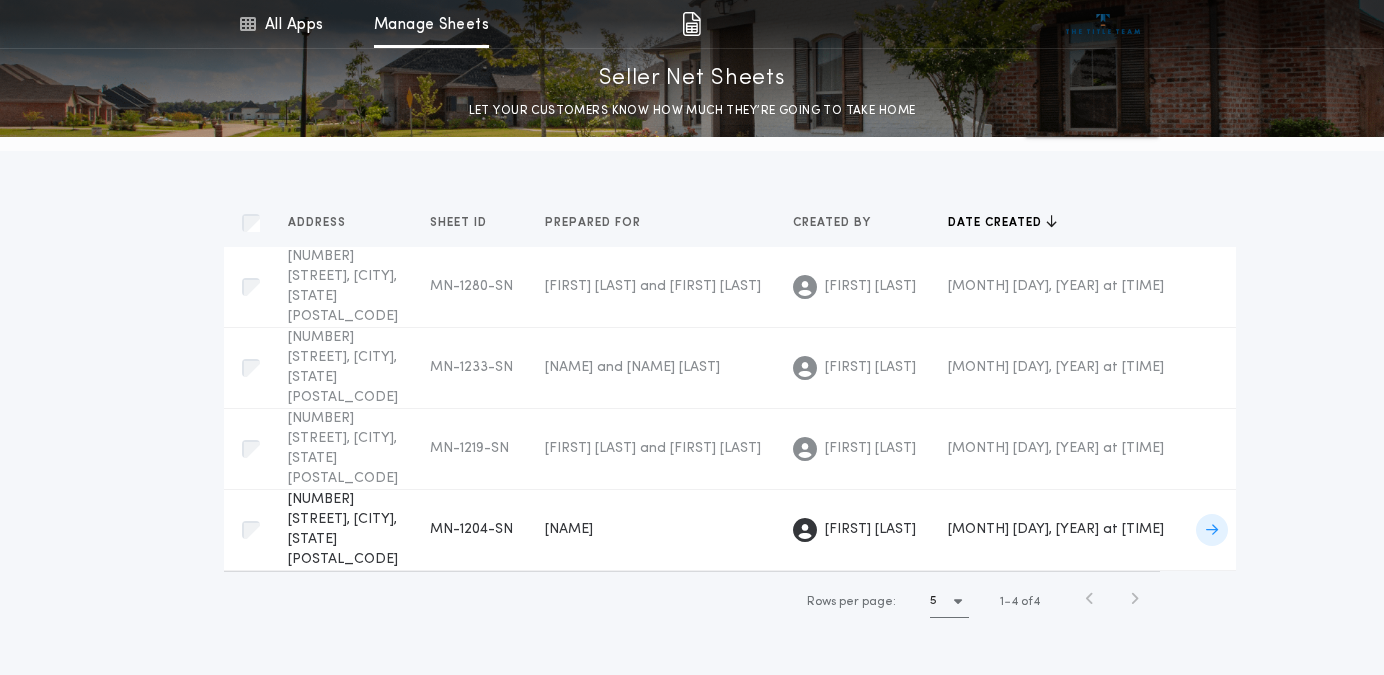 scroll, scrollTop: 54, scrollLeft: 0, axis: vertical 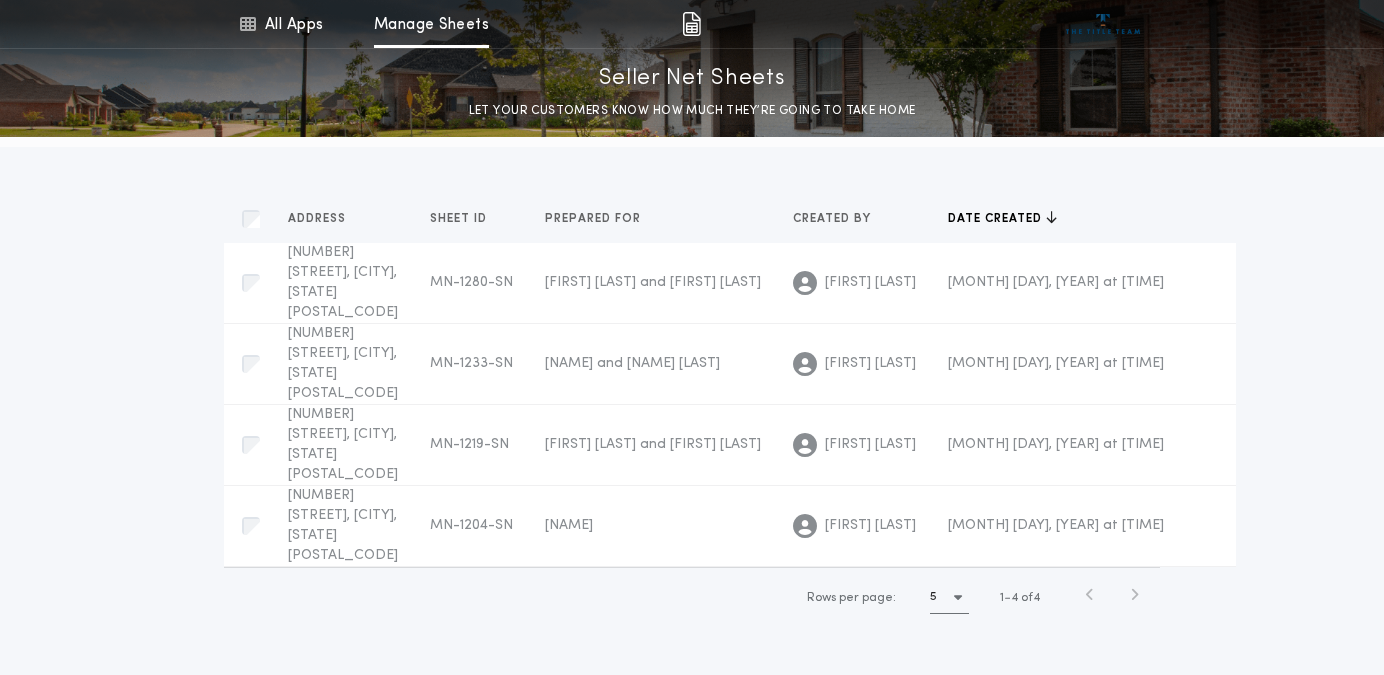 click at bounding box center (1134, 594) 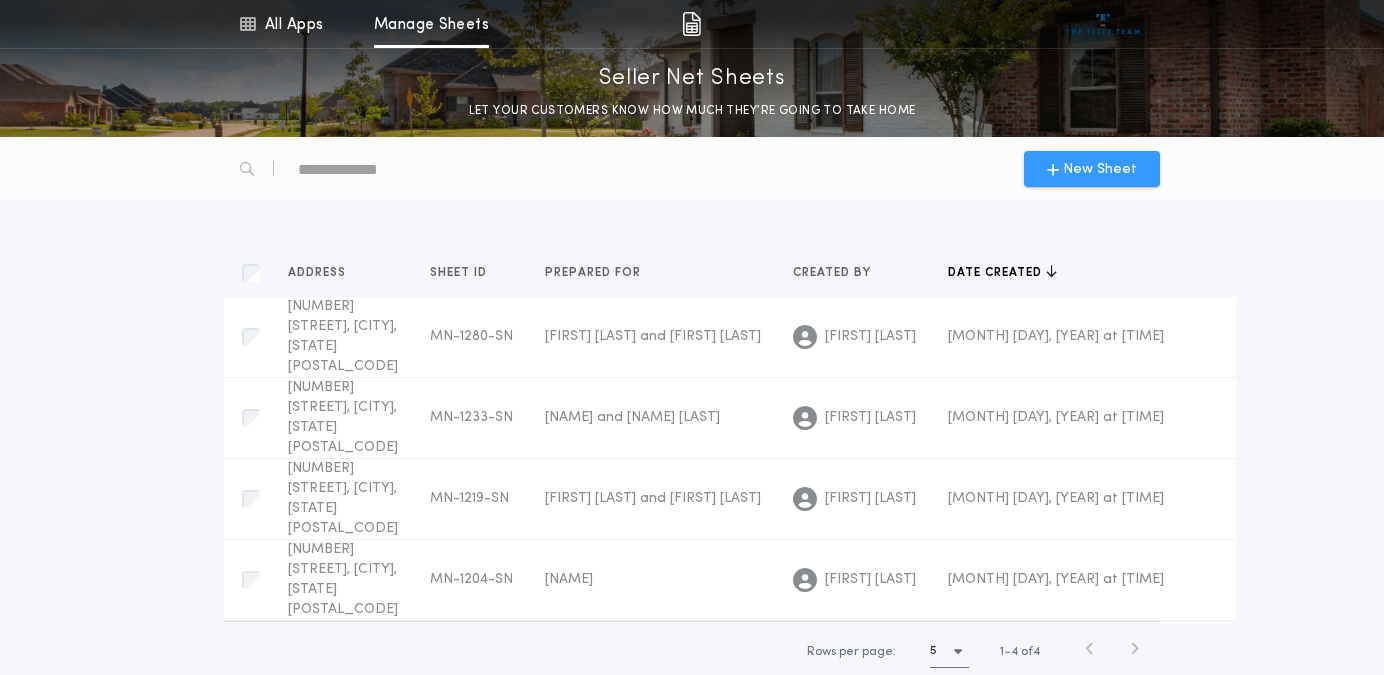 click on "New Sheet" at bounding box center [1100, 169] 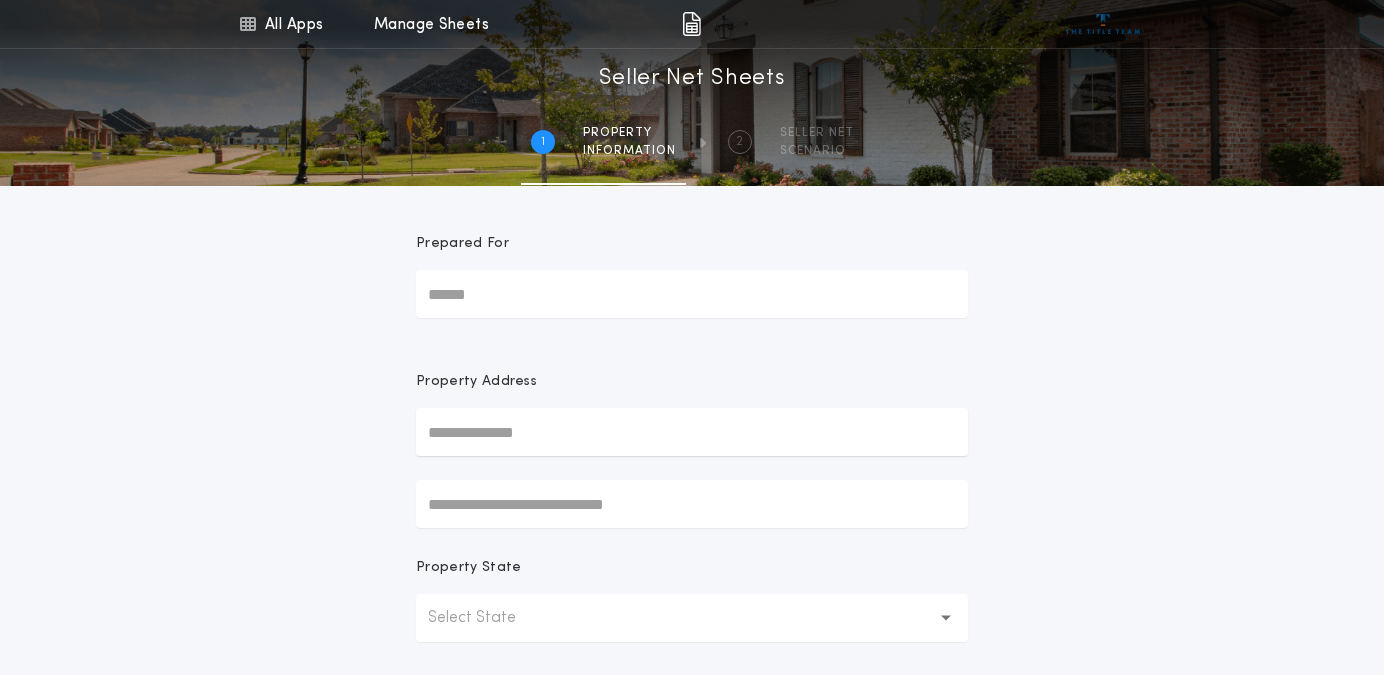 click on "Prepared For" at bounding box center (692, 294) 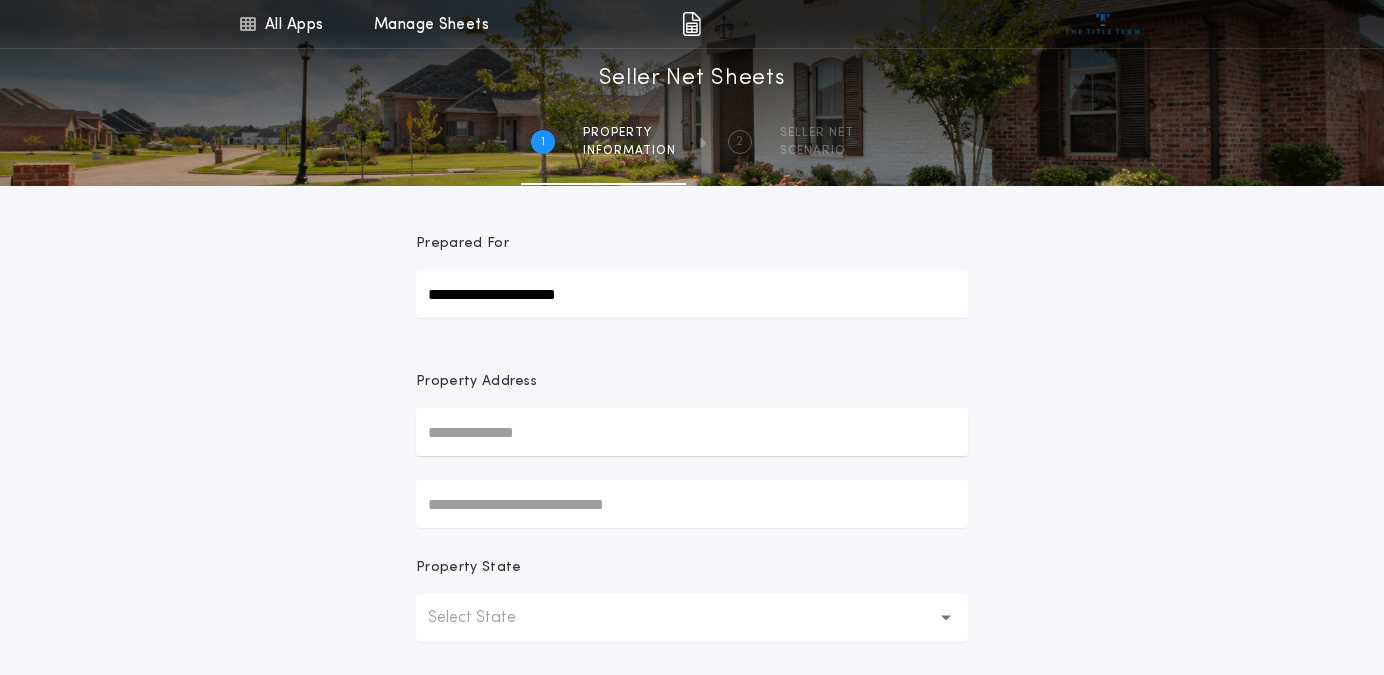 type on "**********" 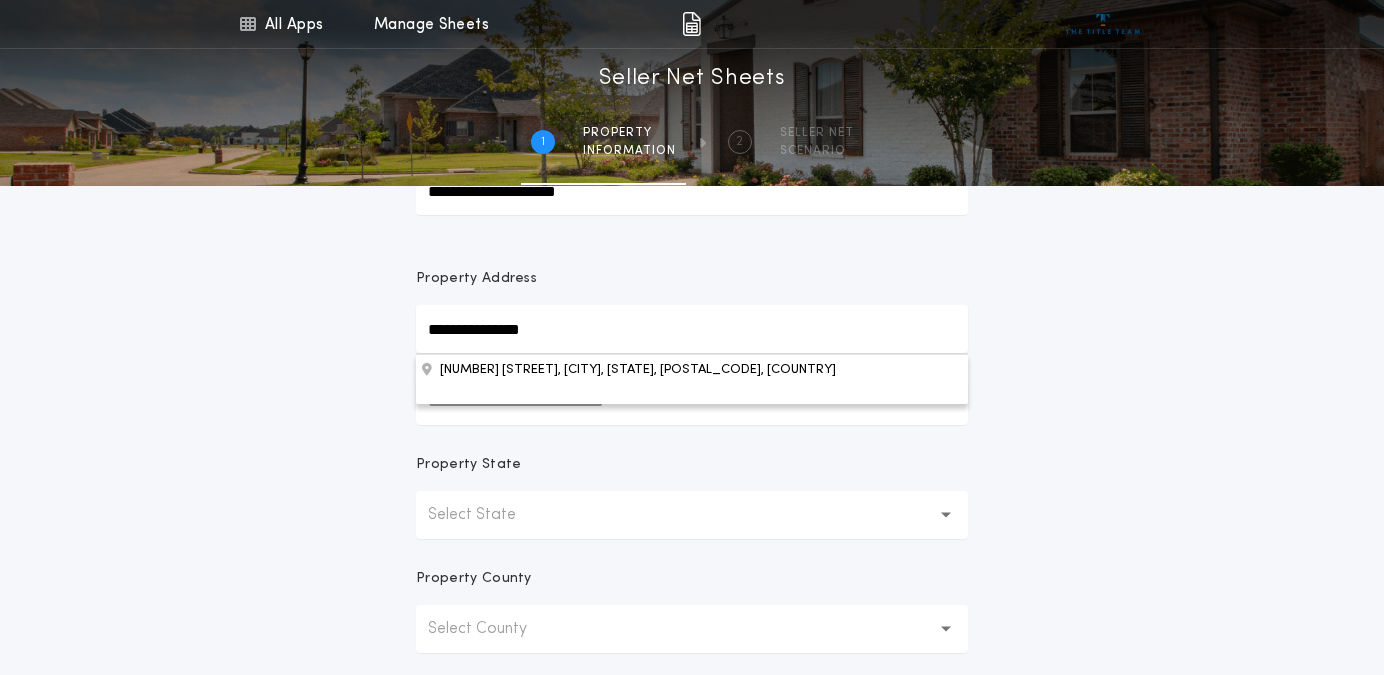 scroll, scrollTop: 105, scrollLeft: 0, axis: vertical 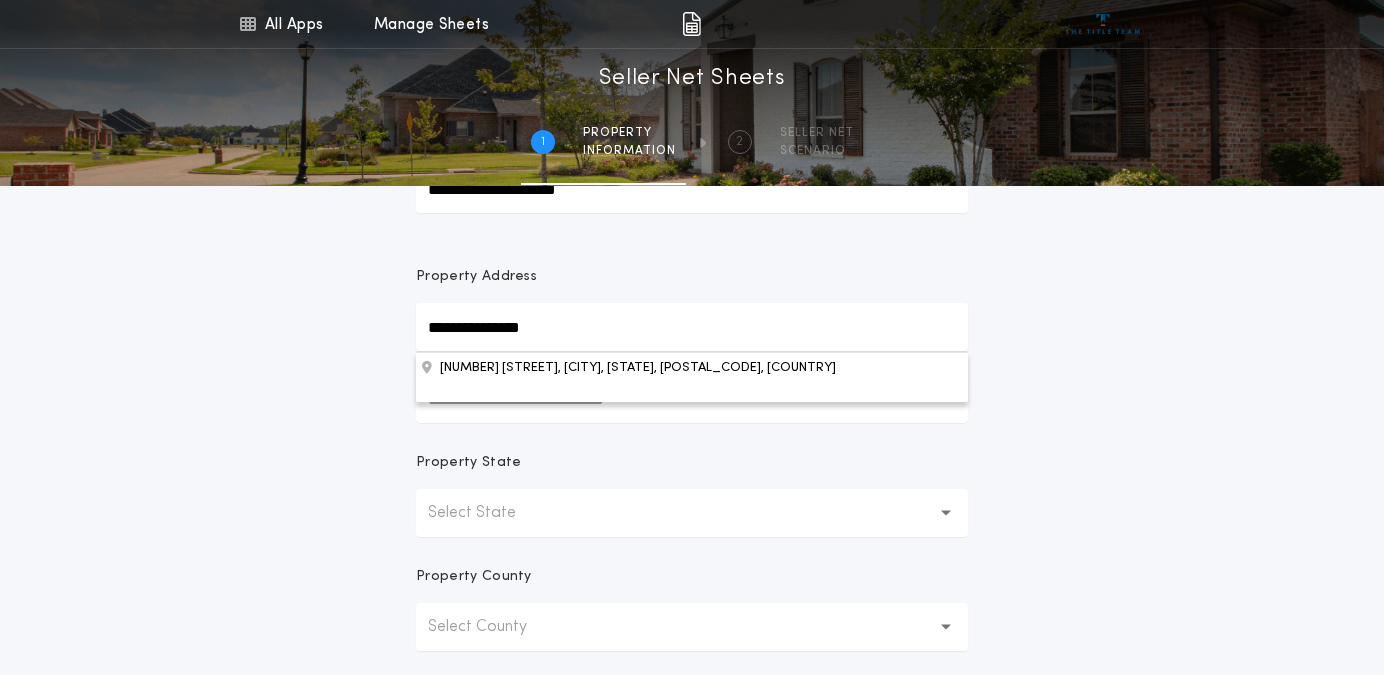 type on "**********" 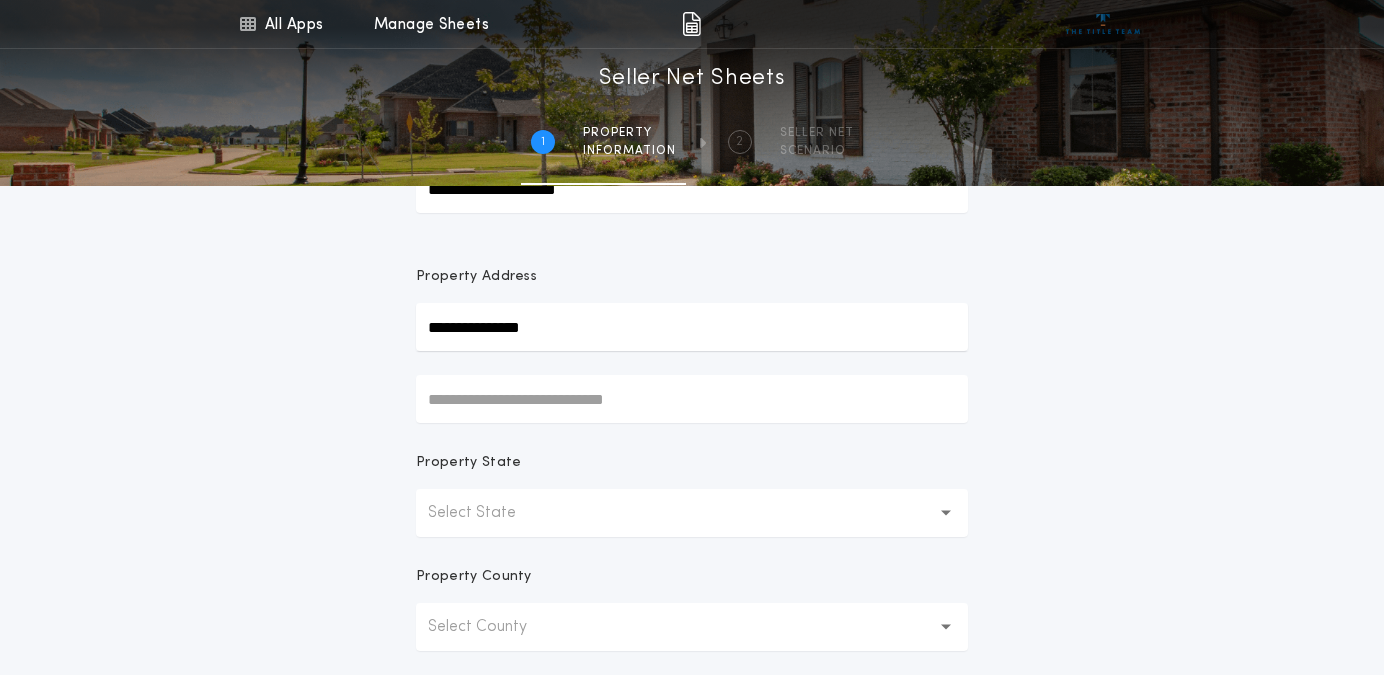 click on "Select State" at bounding box center [692, 513] 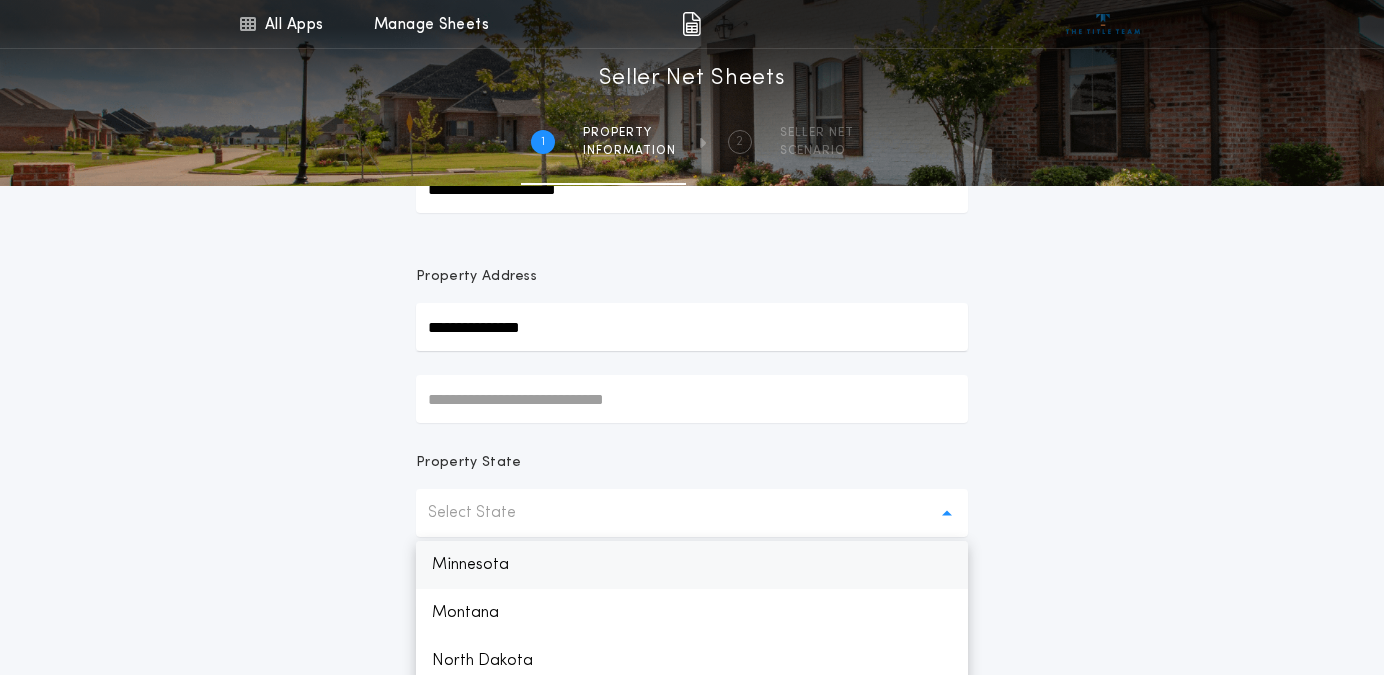 click on "Minnesota" at bounding box center [692, 565] 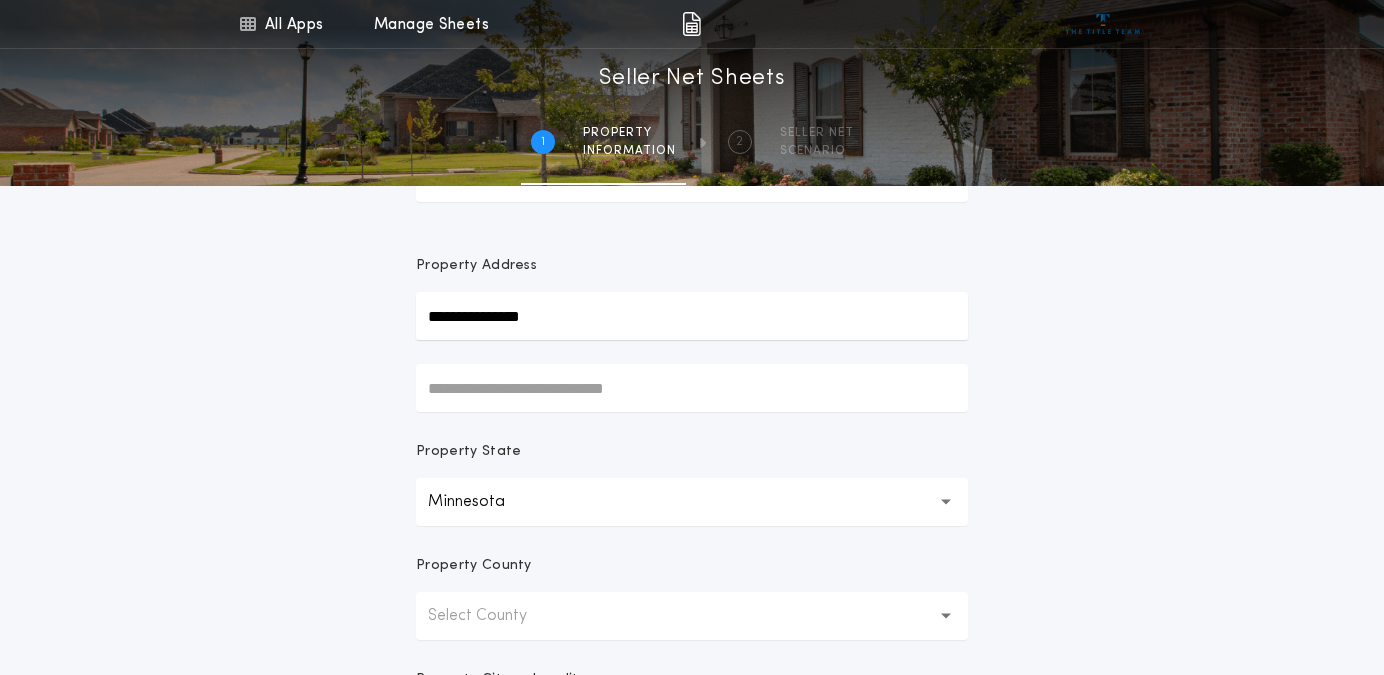 scroll, scrollTop: 153, scrollLeft: 0, axis: vertical 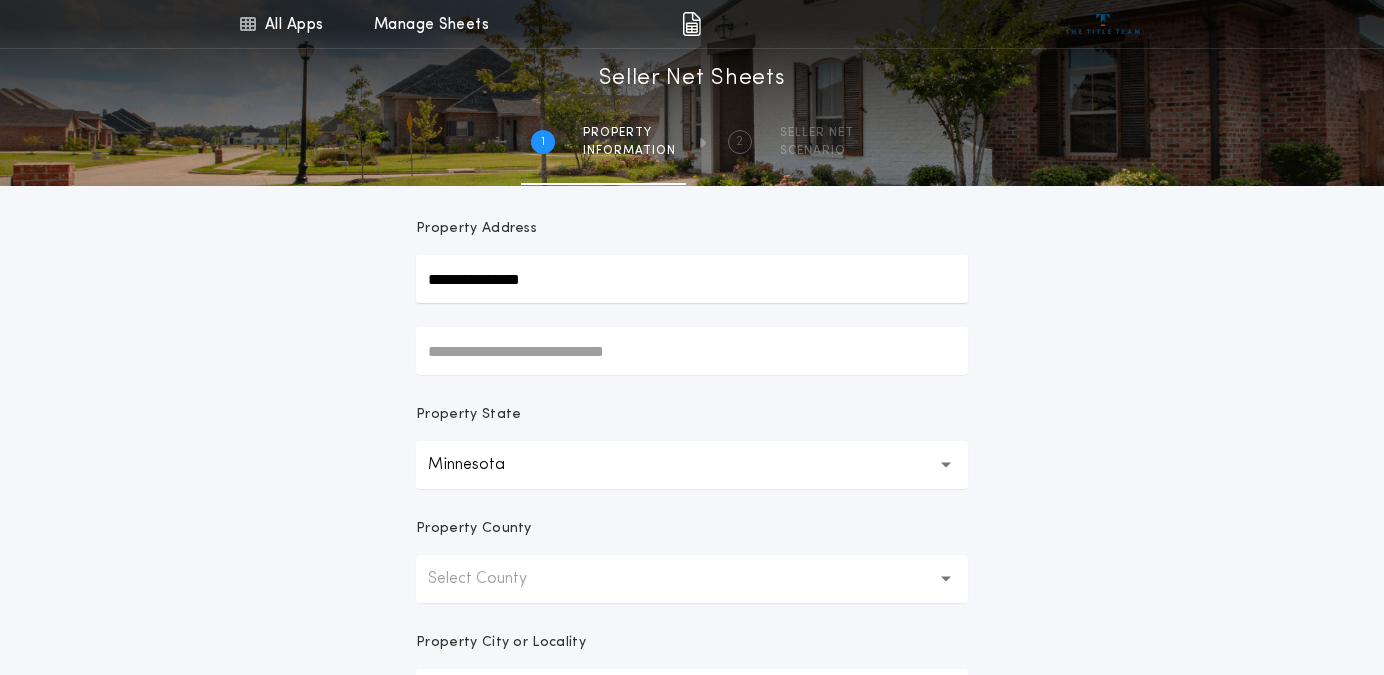 click on "Select County" at bounding box center [493, 579] 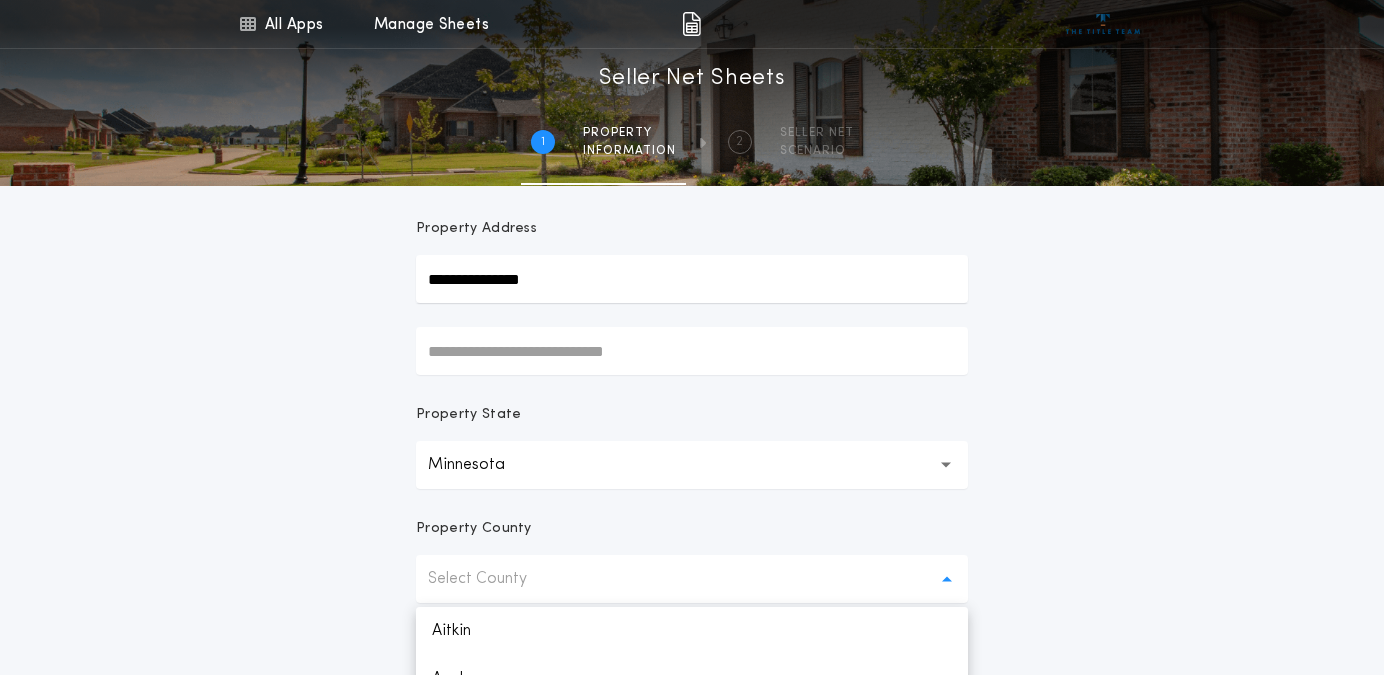 scroll, scrollTop: 232, scrollLeft: 0, axis: vertical 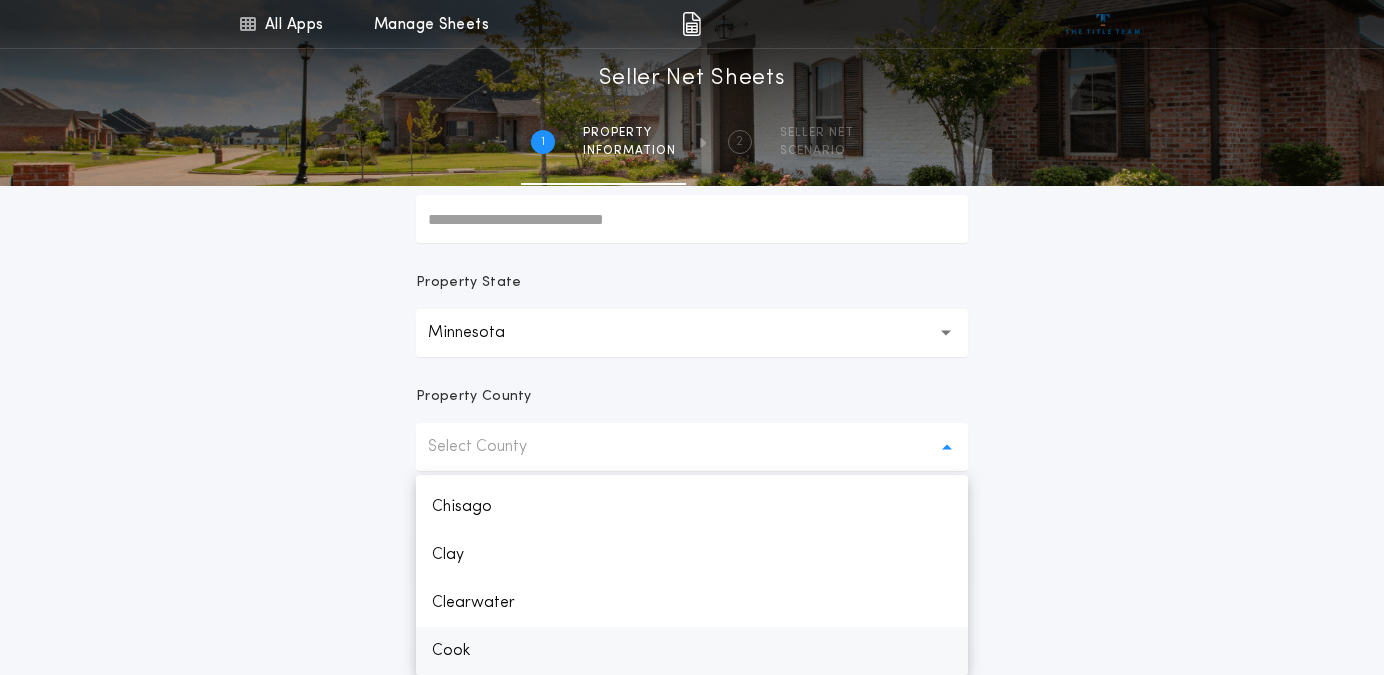 click on "Cook" at bounding box center (692, 651) 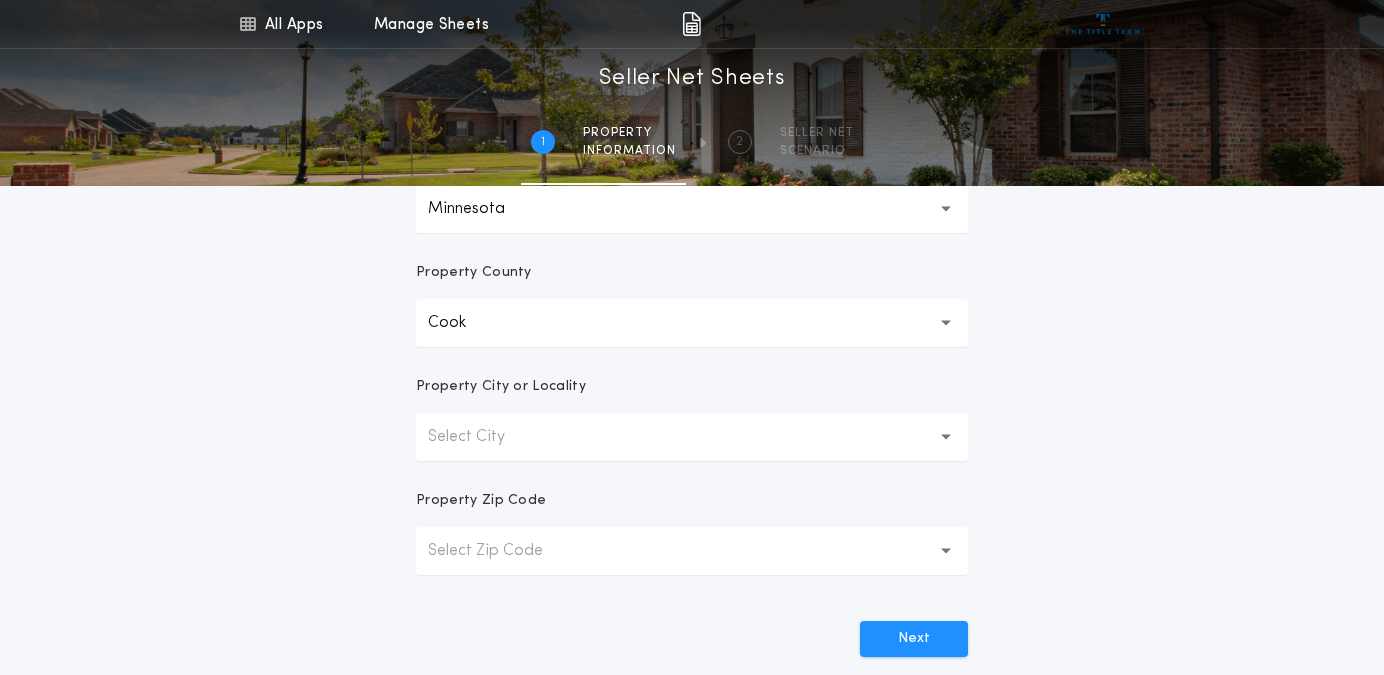 scroll, scrollTop: 429, scrollLeft: 0, axis: vertical 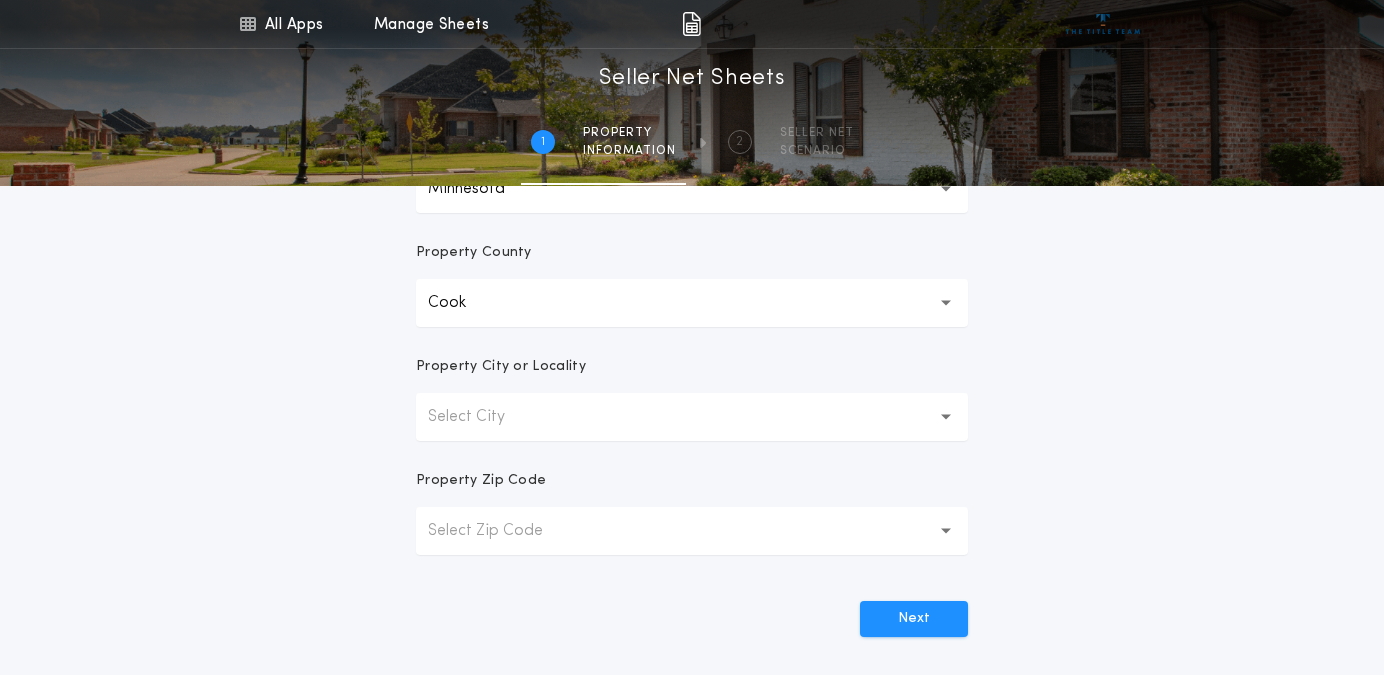 click on "Select City" at bounding box center [482, 417] 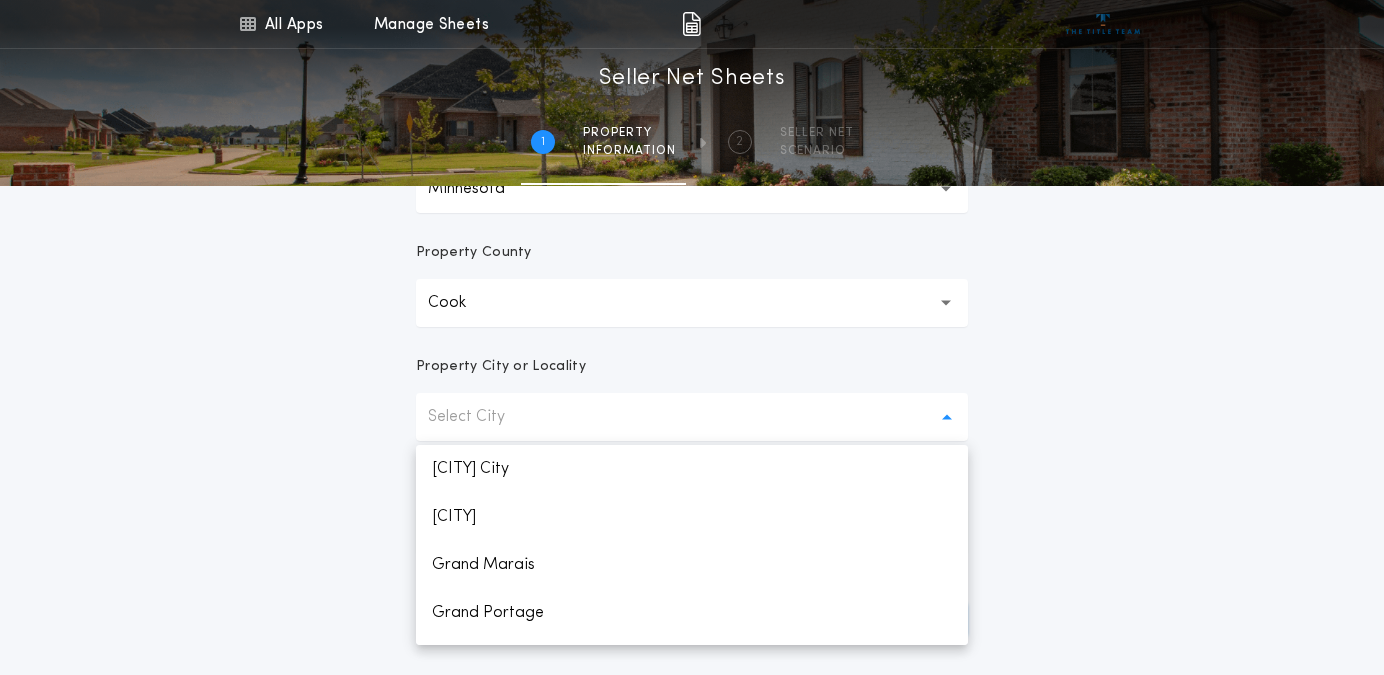 scroll, scrollTop: 88, scrollLeft: 0, axis: vertical 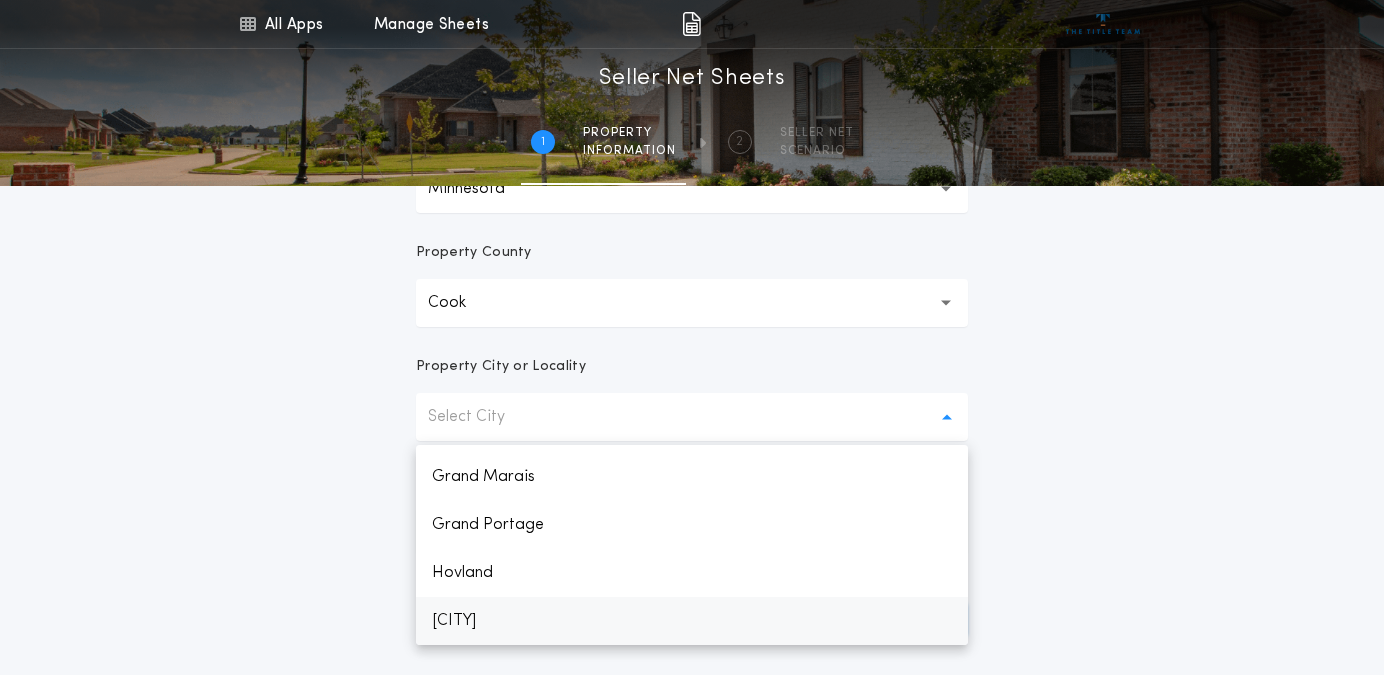 click on "[CITY]" at bounding box center (692, 621) 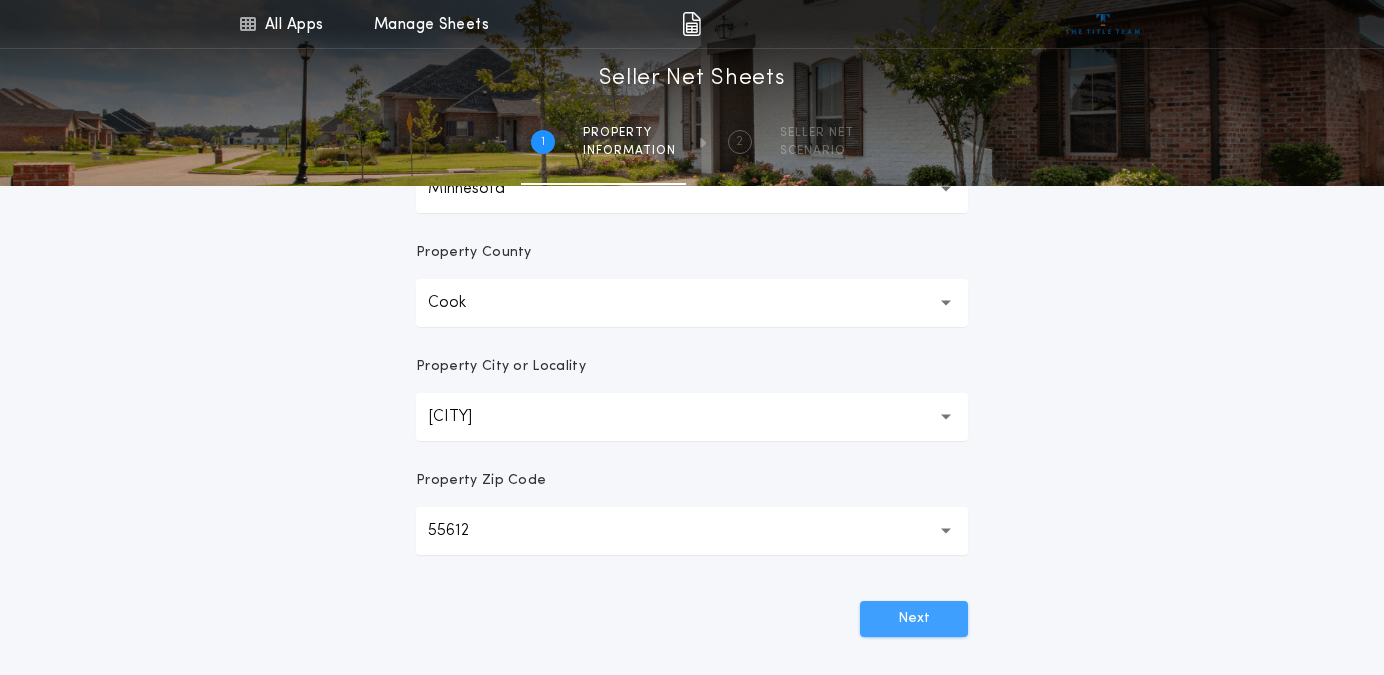 click on "Next" at bounding box center (914, 619) 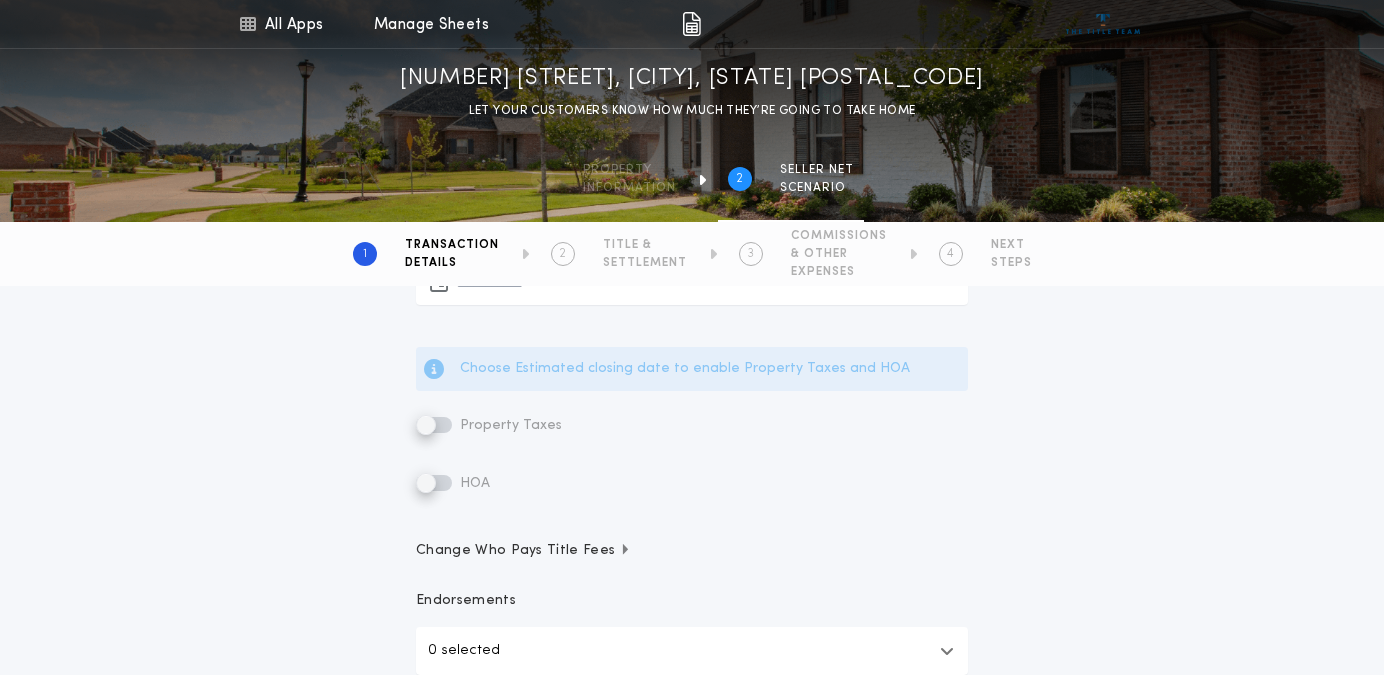 scroll, scrollTop: 0, scrollLeft: 0, axis: both 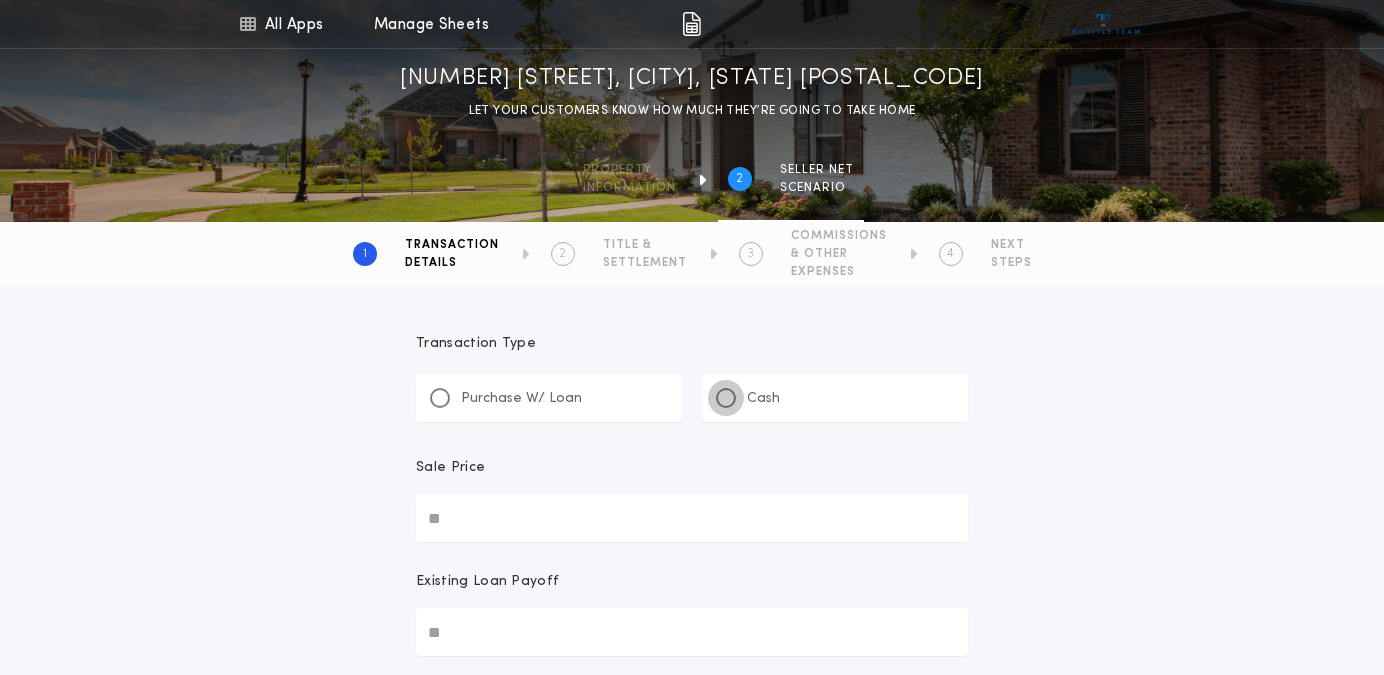click at bounding box center [726, 398] 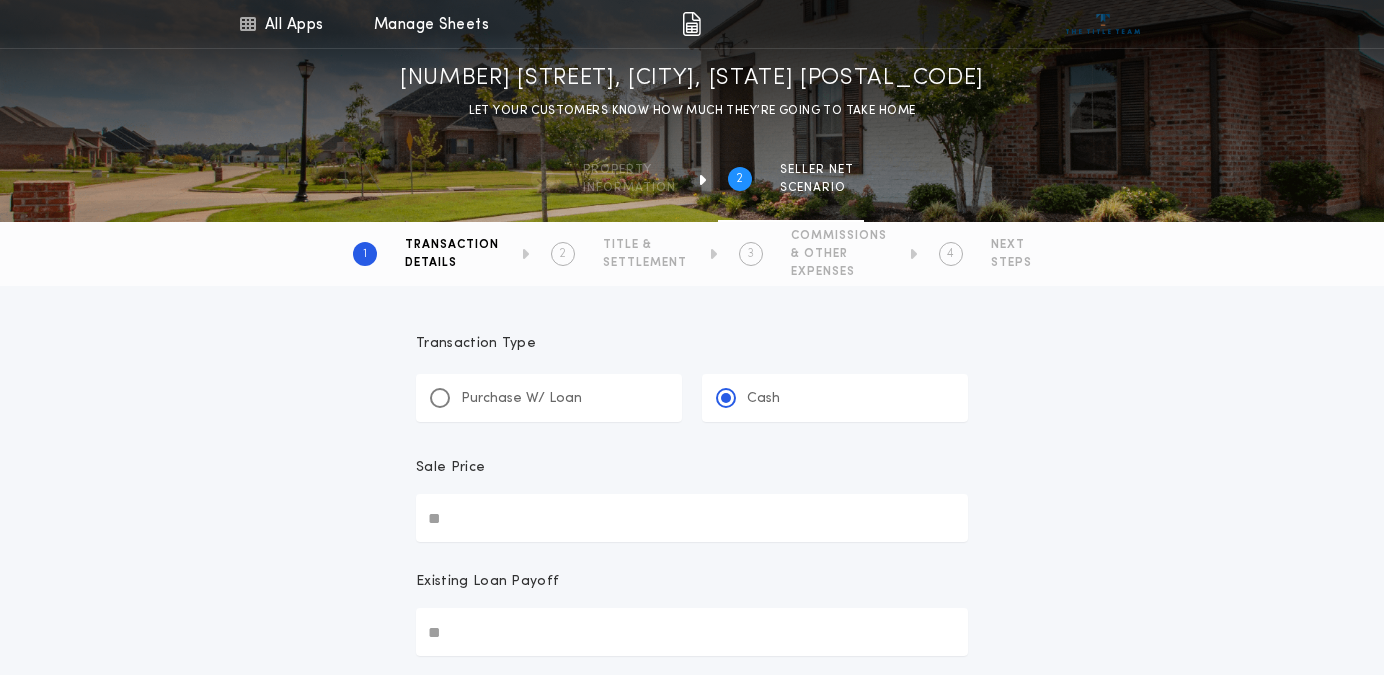 scroll, scrollTop: 6, scrollLeft: 0, axis: vertical 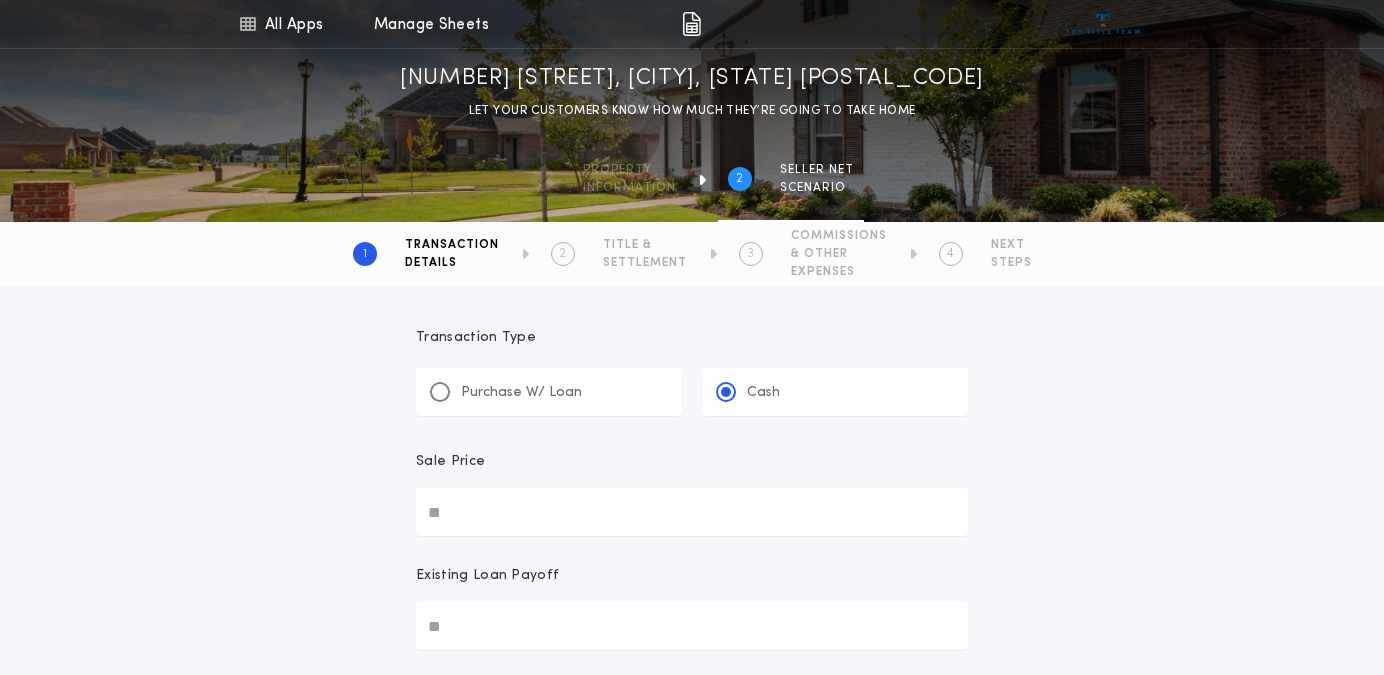click on "Sale Price" at bounding box center (692, 512) 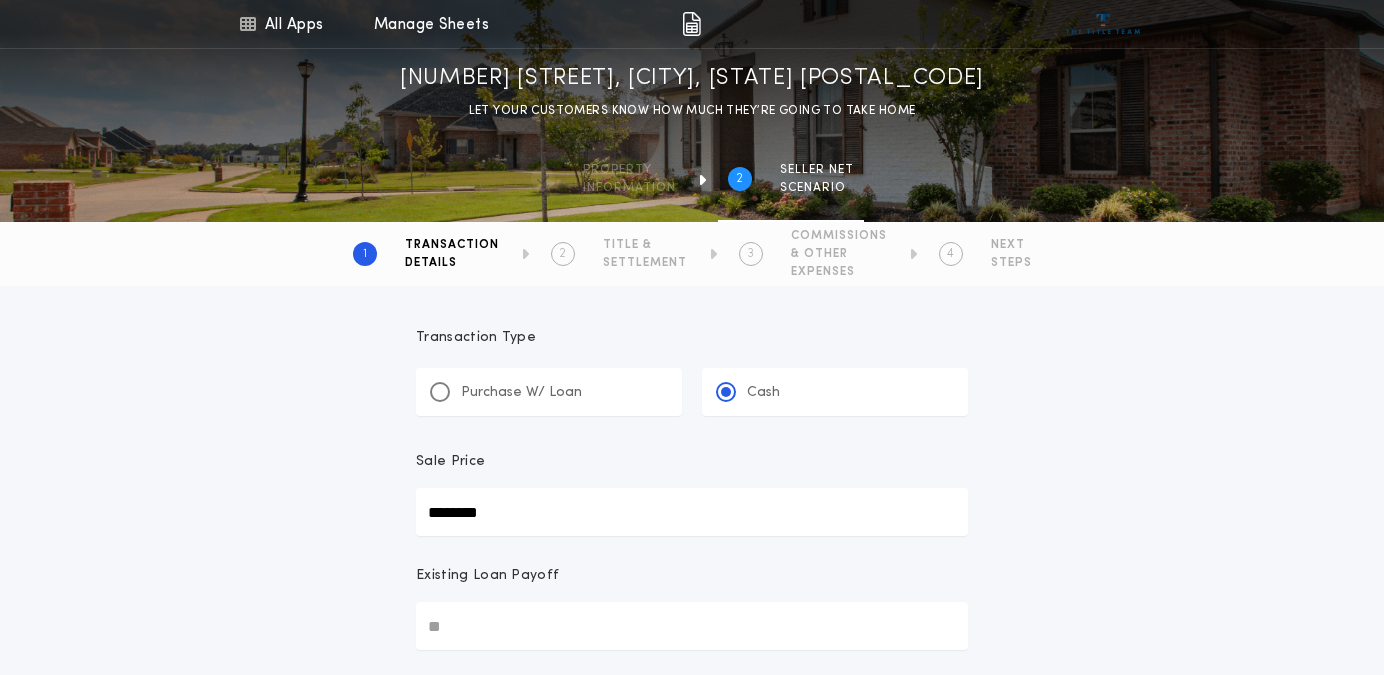 type on "********" 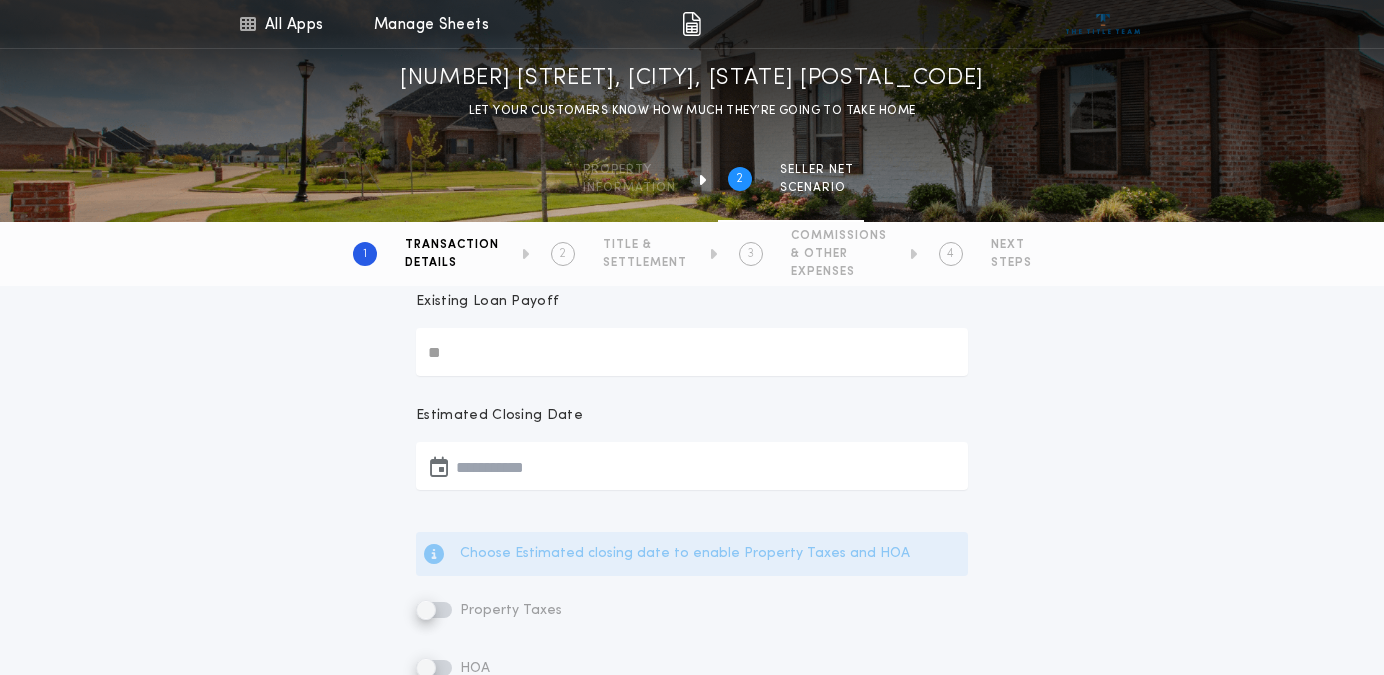 scroll, scrollTop: 284, scrollLeft: 0, axis: vertical 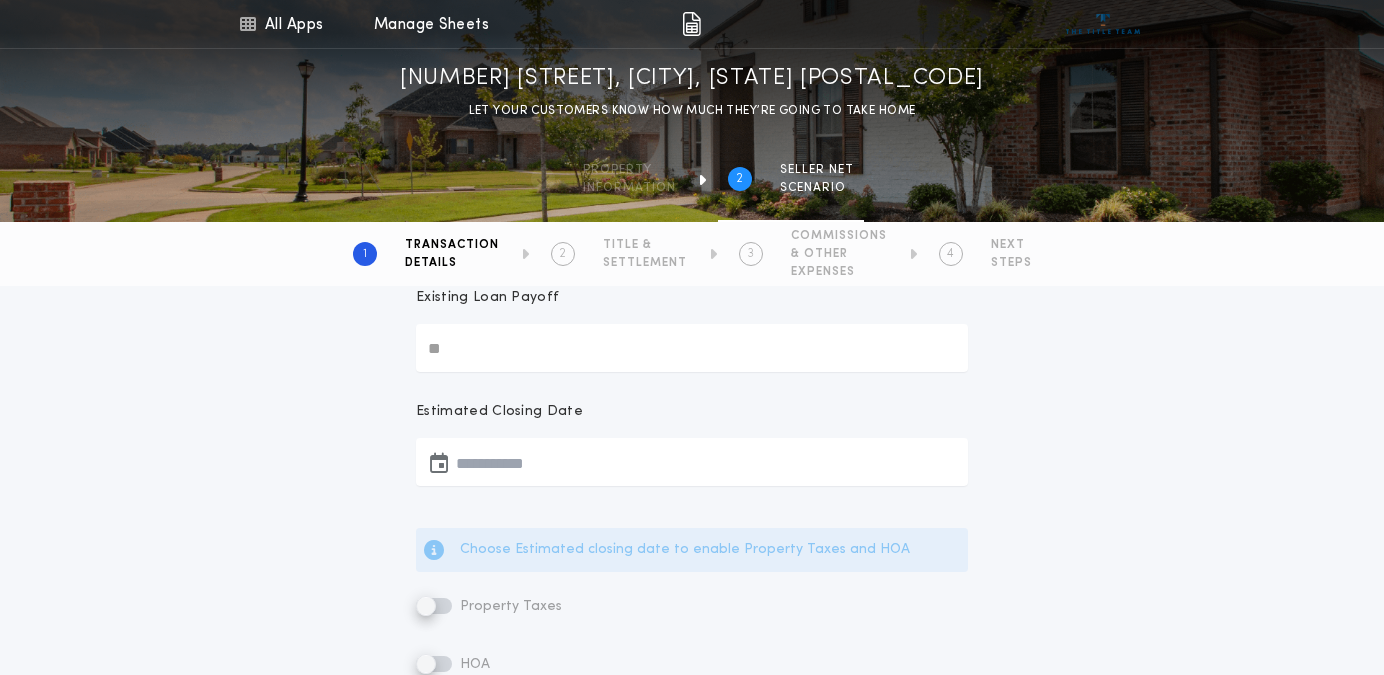 click at bounding box center (439, 462) 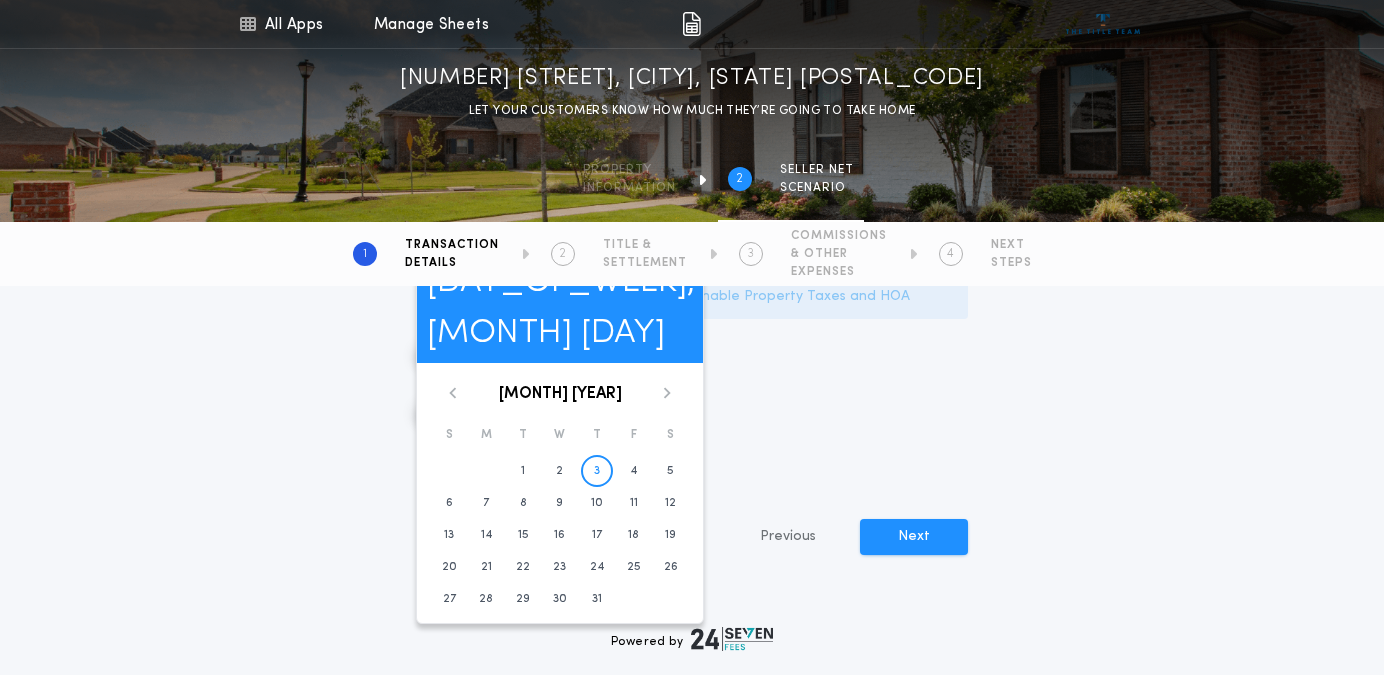 scroll, scrollTop: 510, scrollLeft: 0, axis: vertical 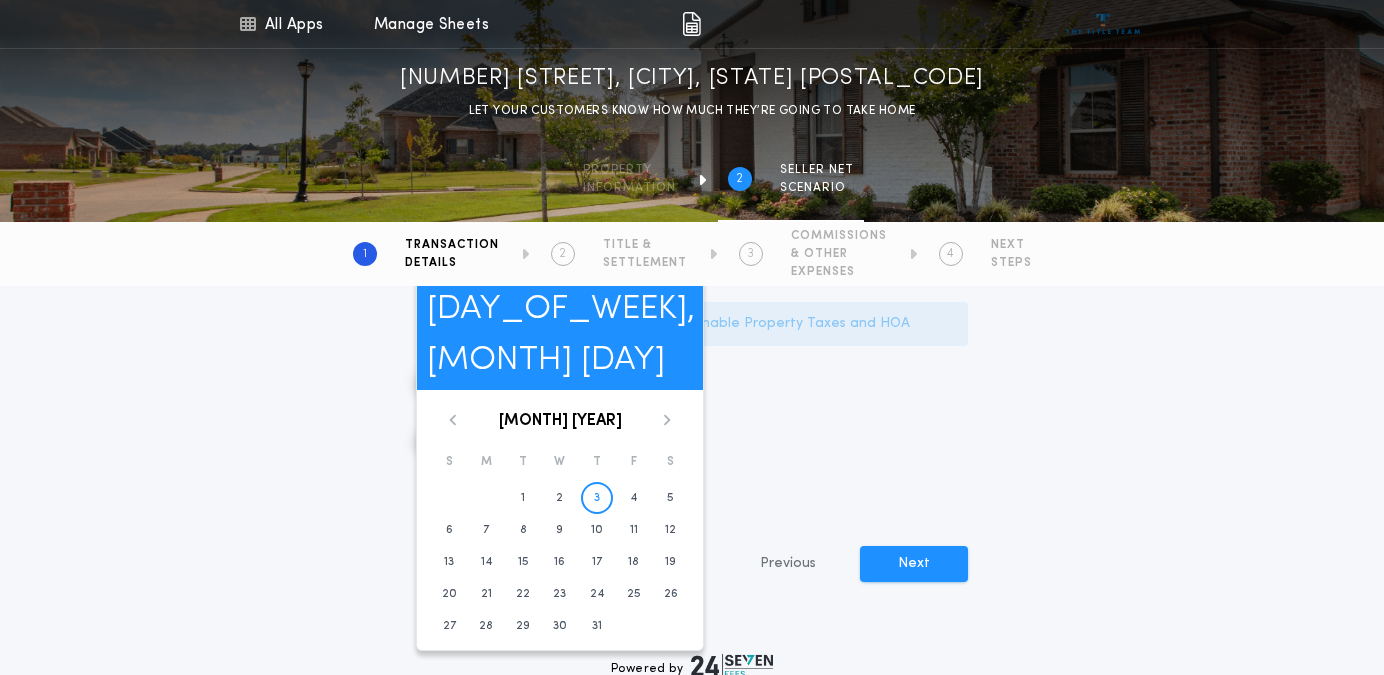click at bounding box center [667, 420] 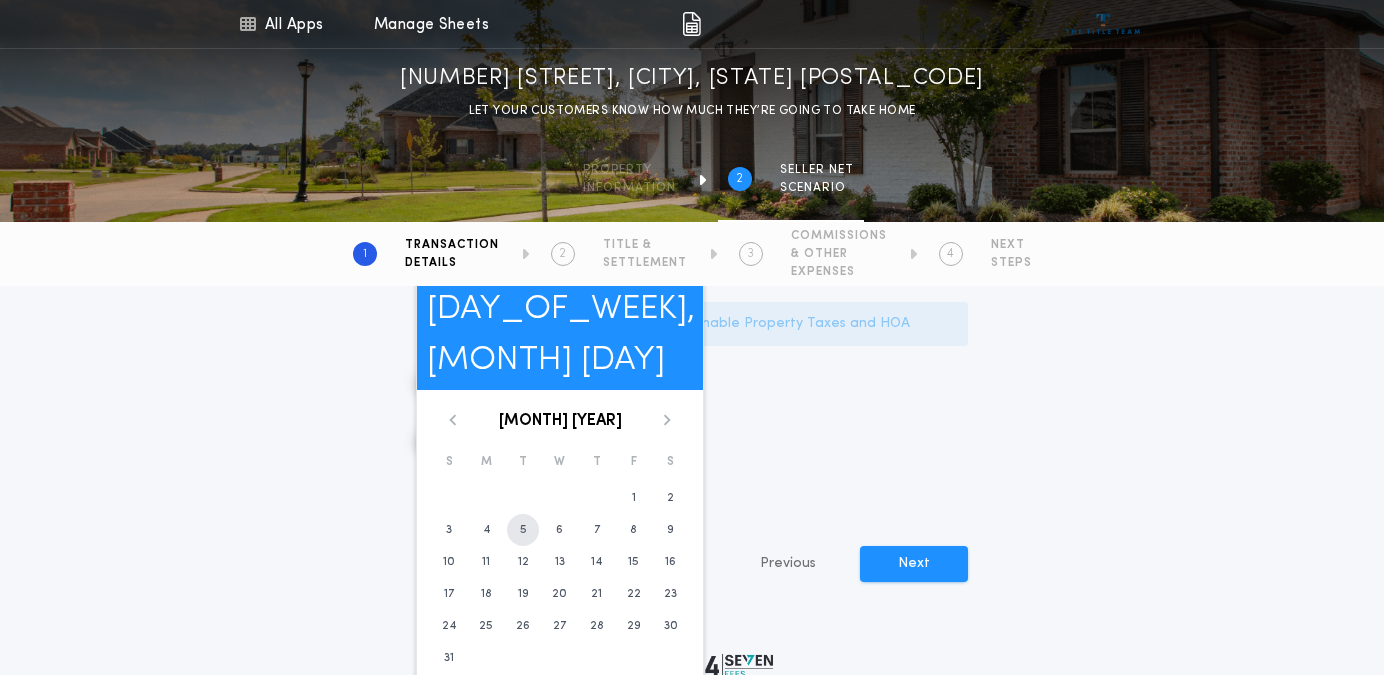 click on "5" at bounding box center [634, 498] 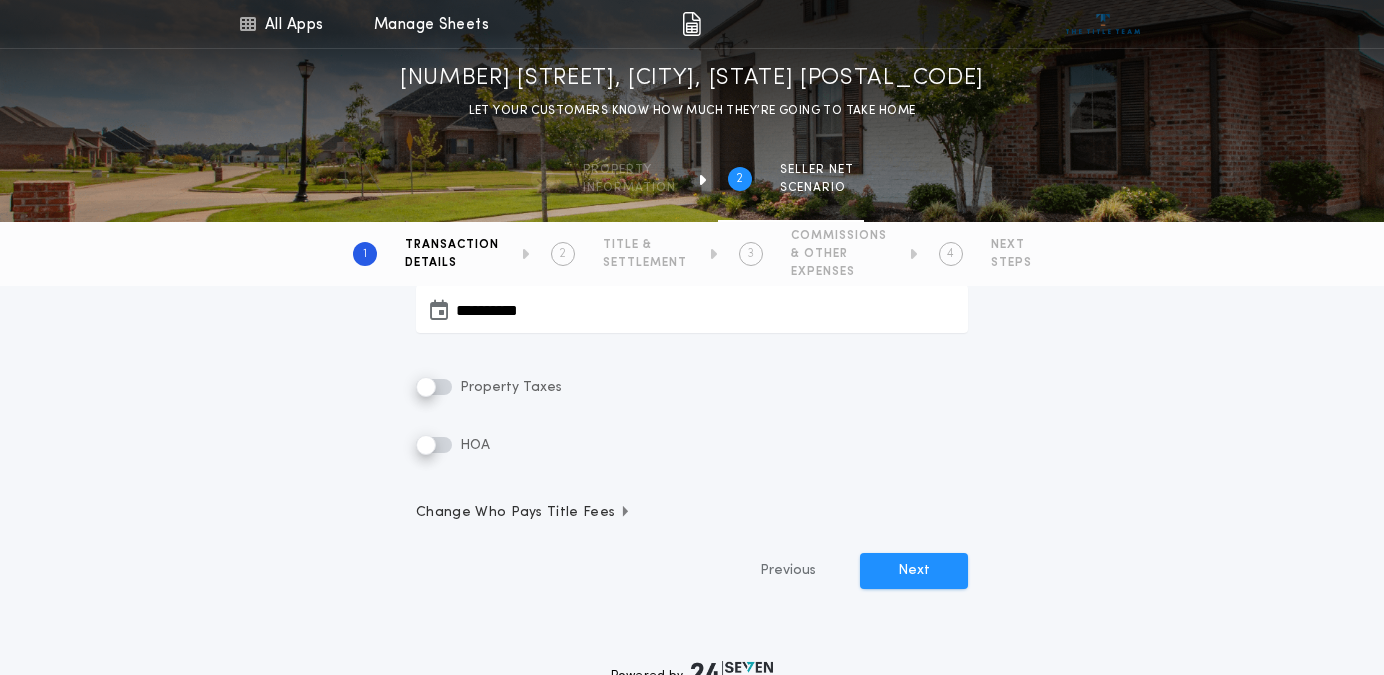 scroll, scrollTop: 461, scrollLeft: 0, axis: vertical 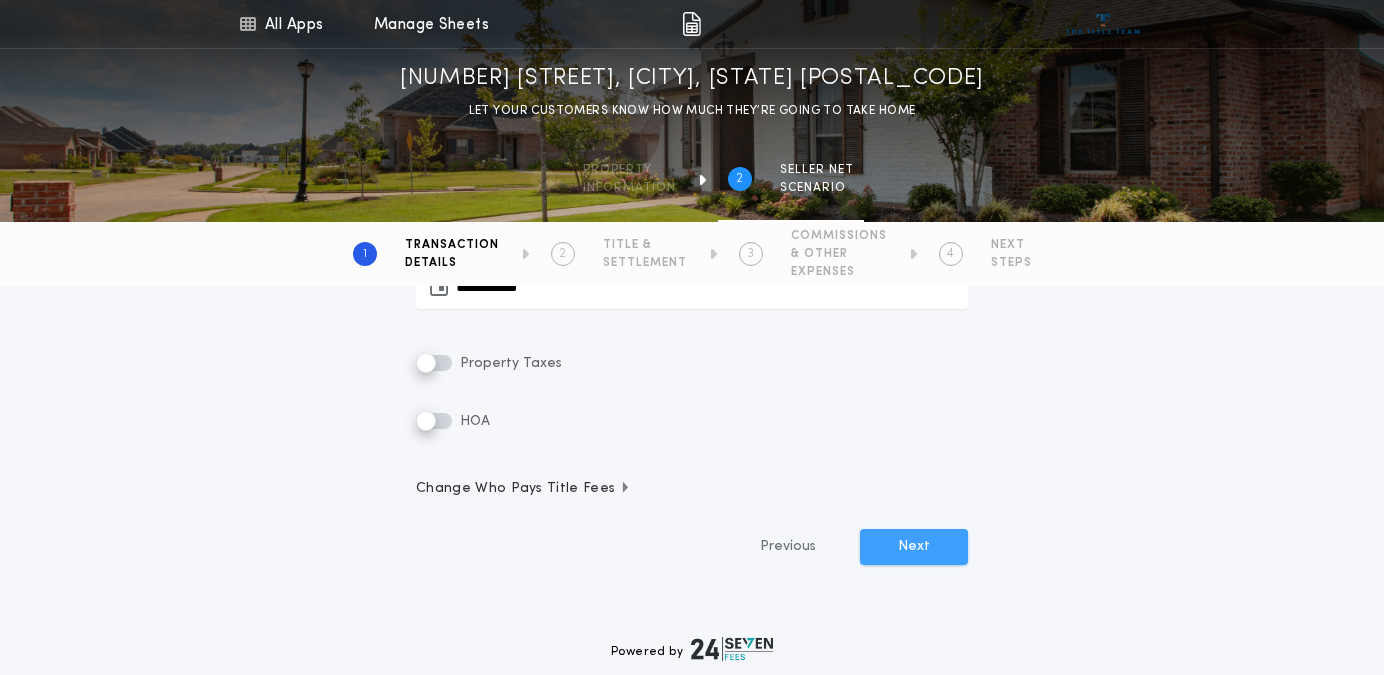 click on "Next" at bounding box center [914, 547] 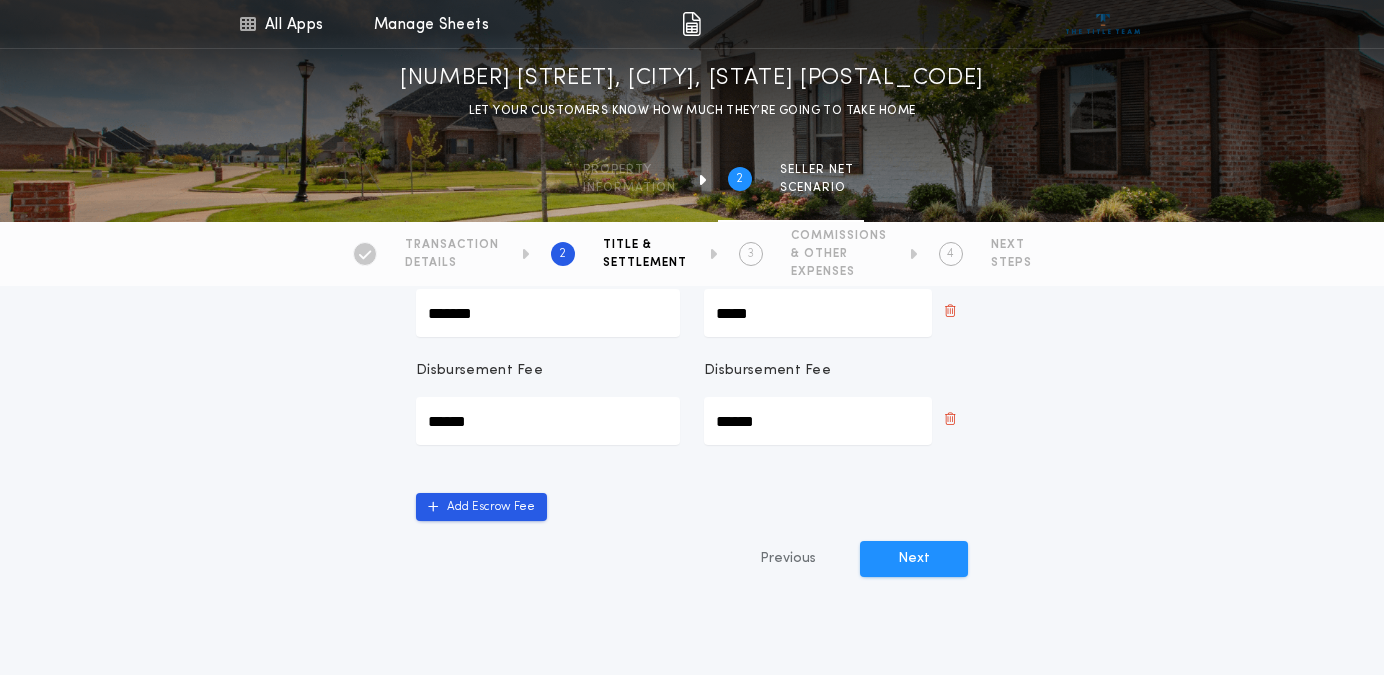 scroll, scrollTop: 931, scrollLeft: 0, axis: vertical 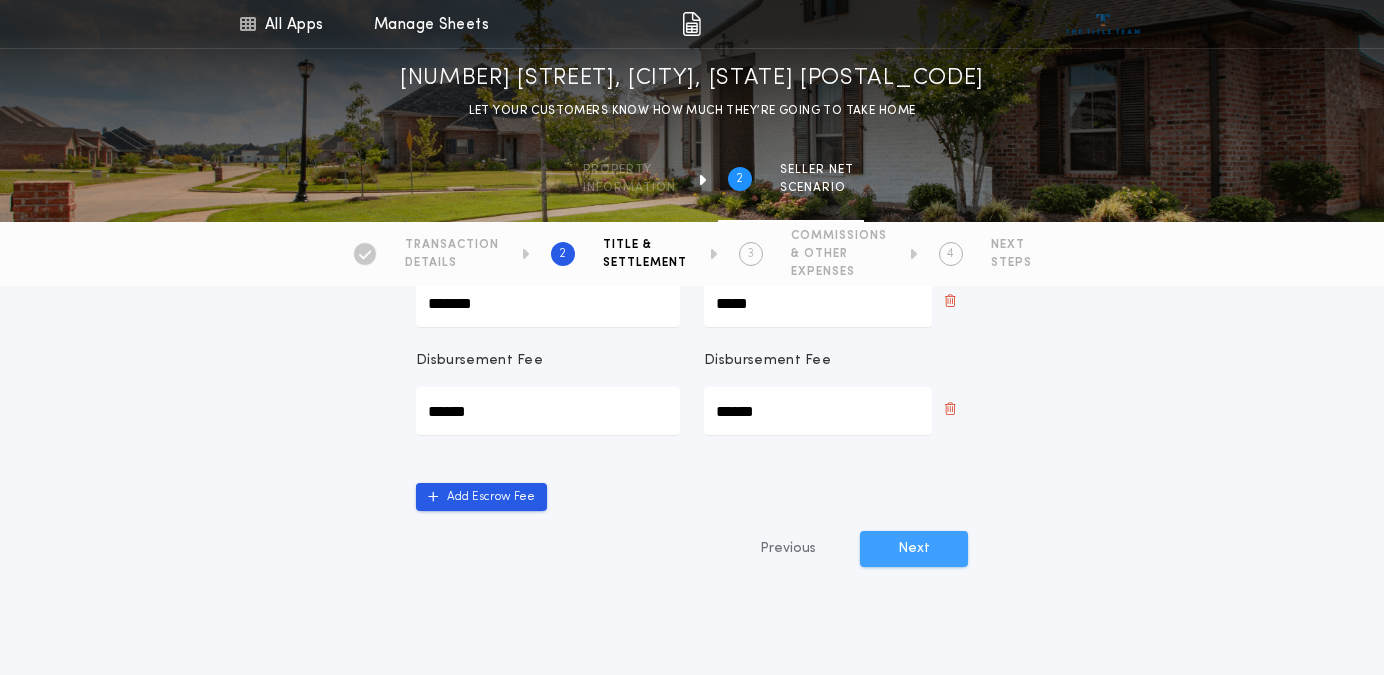 click on "Next" at bounding box center [914, 549] 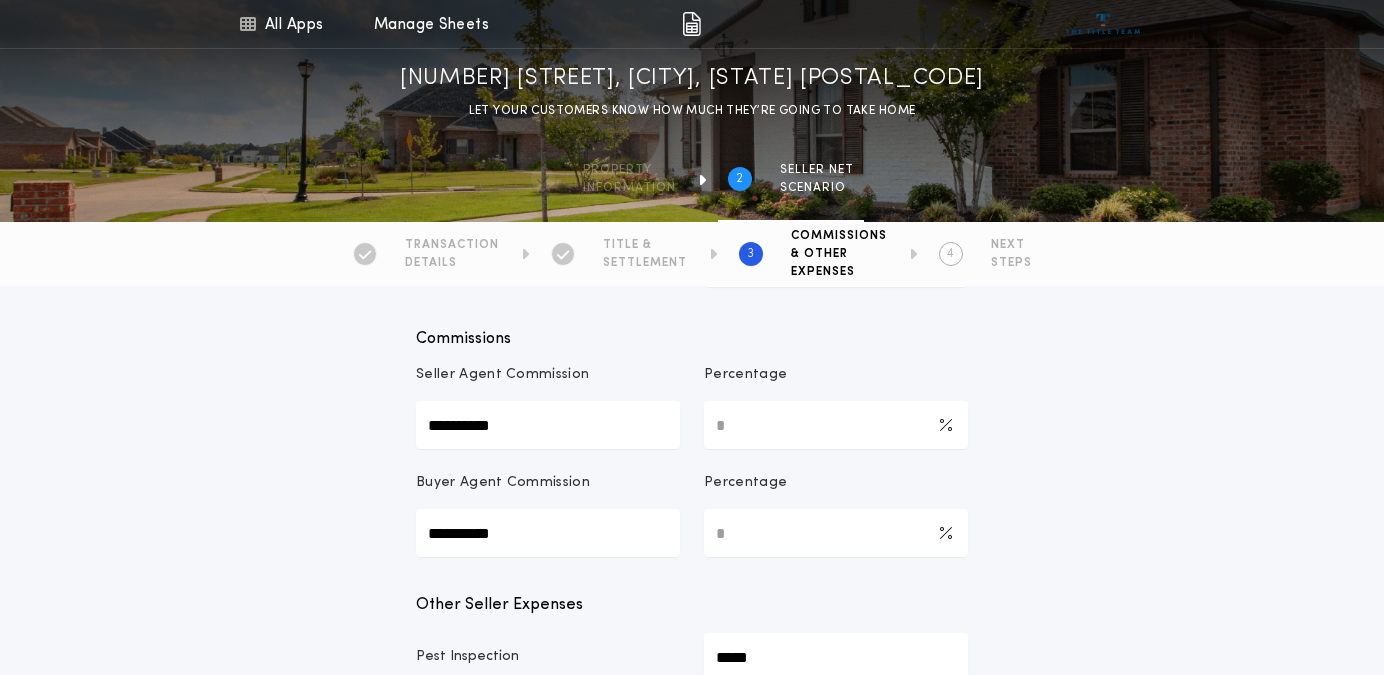 scroll, scrollTop: 269, scrollLeft: 0, axis: vertical 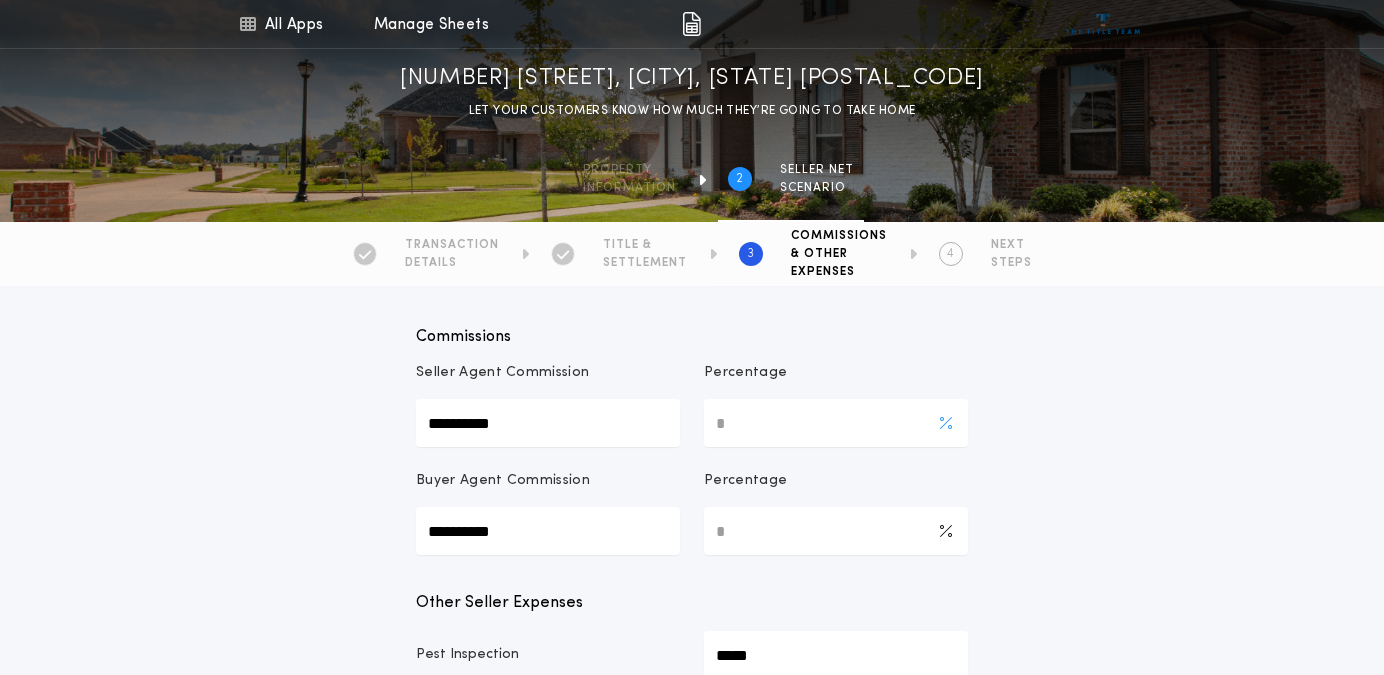 click on "*" at bounding box center (836, 423) 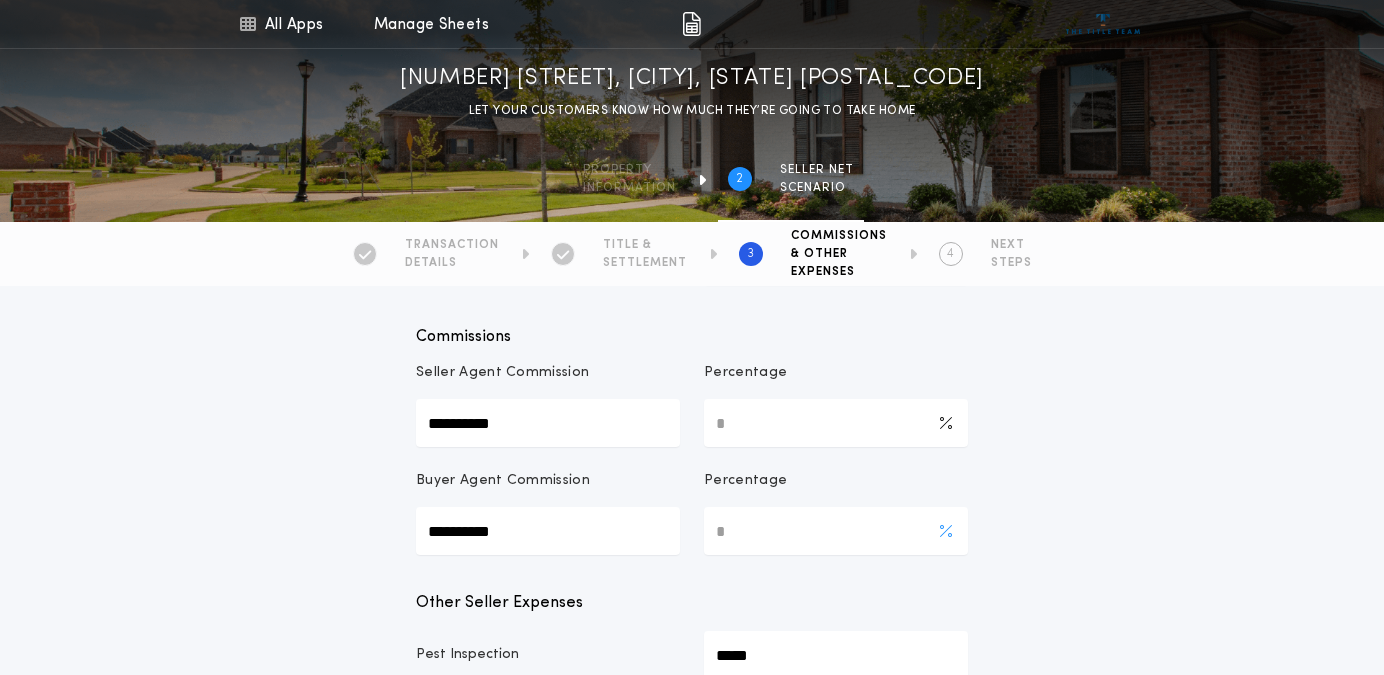 type on "**" 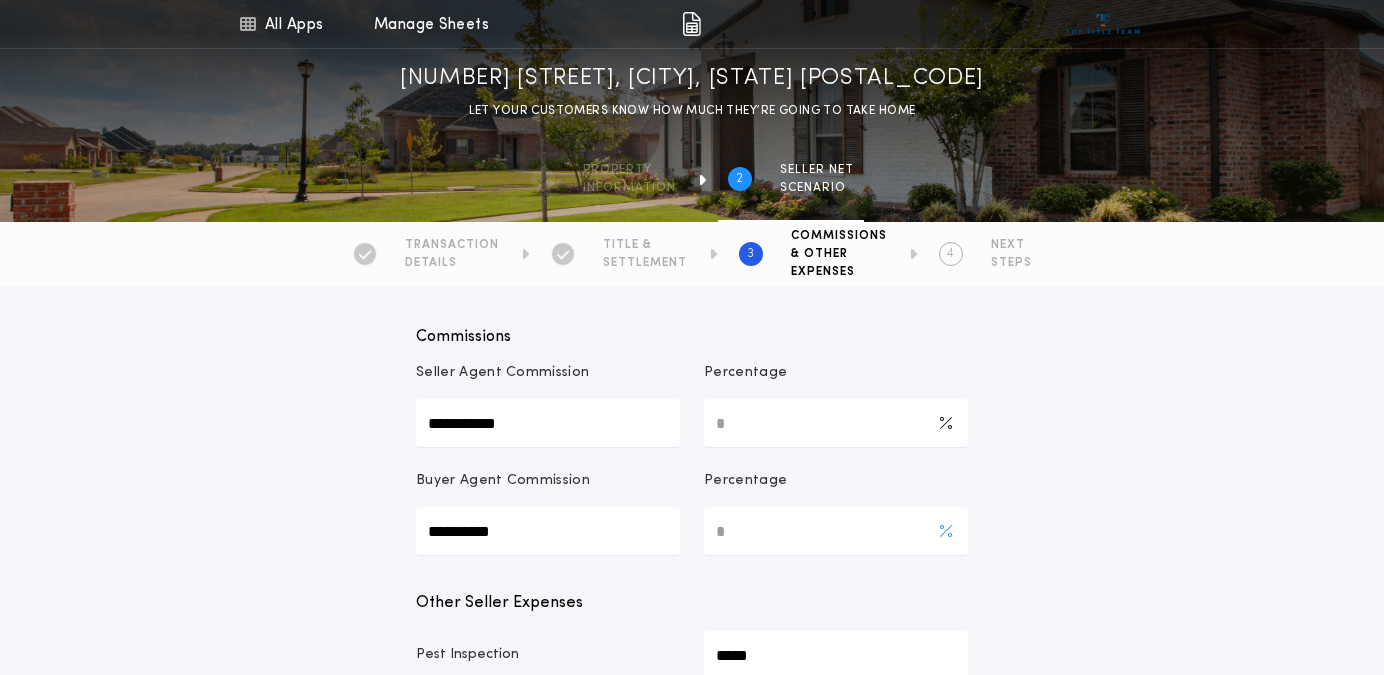 click on "*" at bounding box center [836, 531] 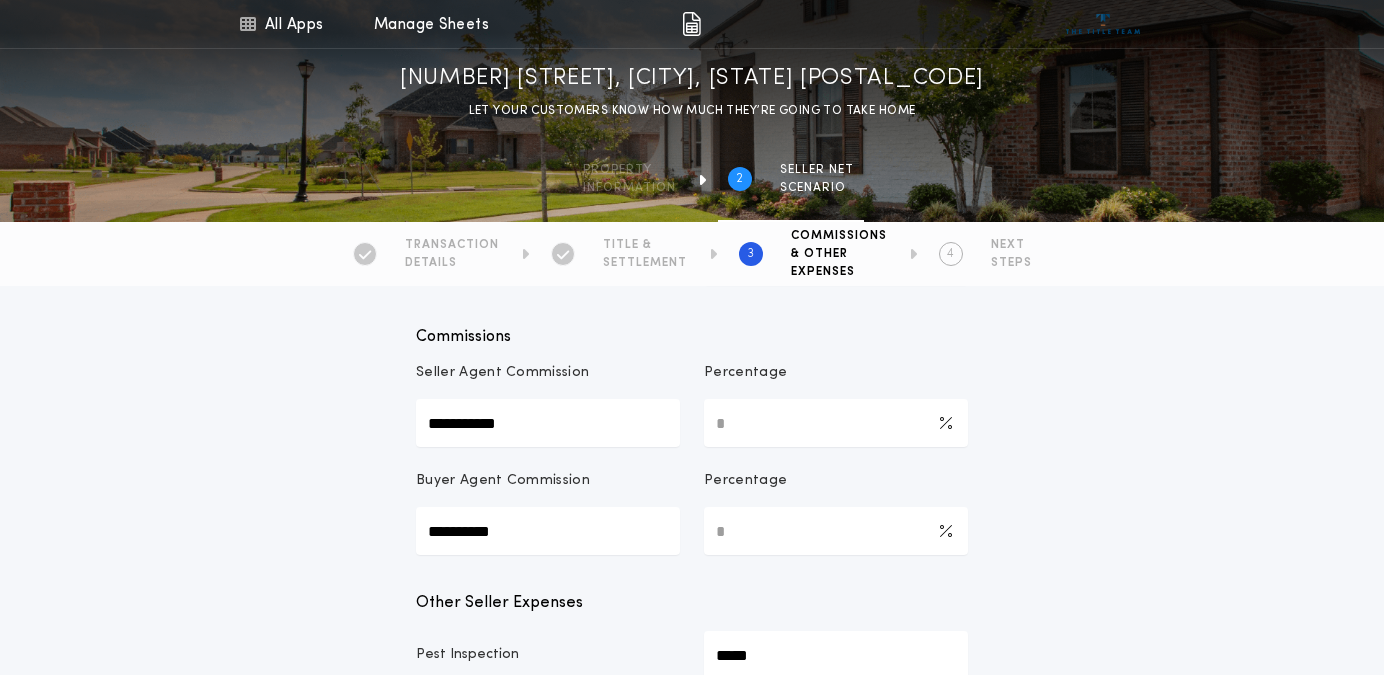 type on "*" 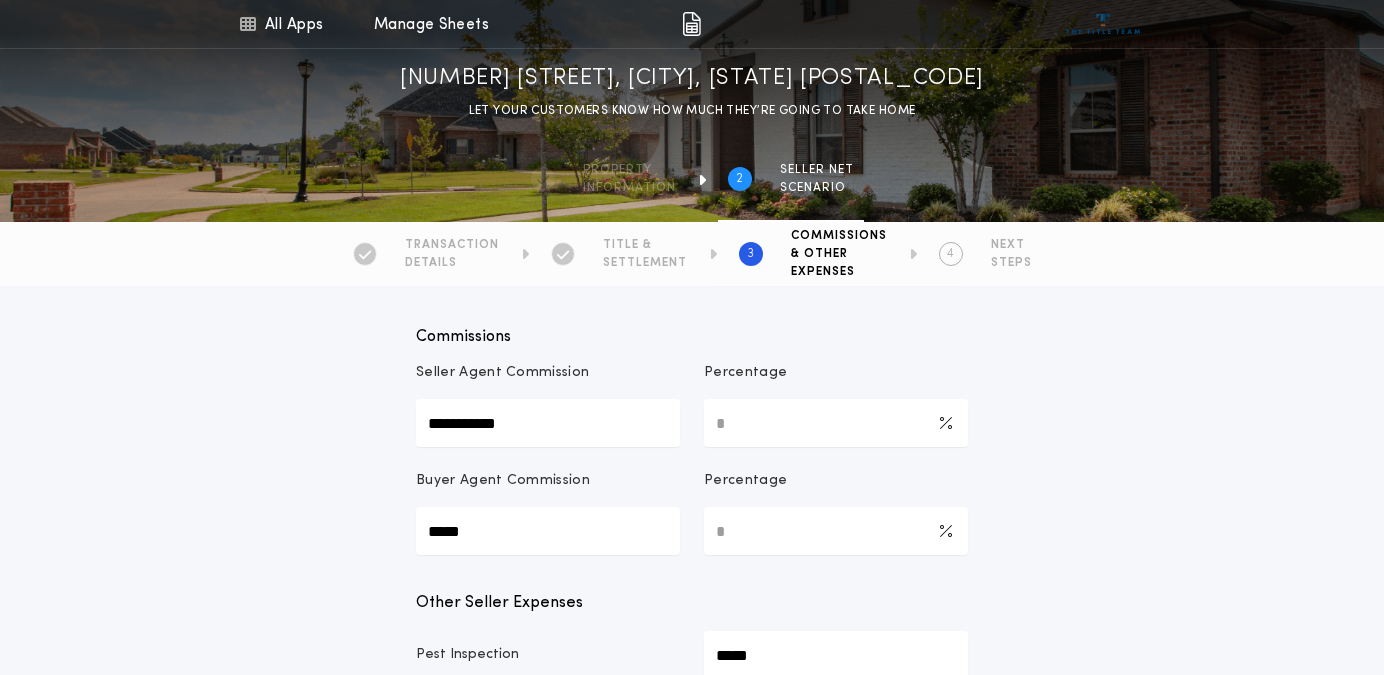 click on "Other Seller Expenses" at bounding box center (692, 603) 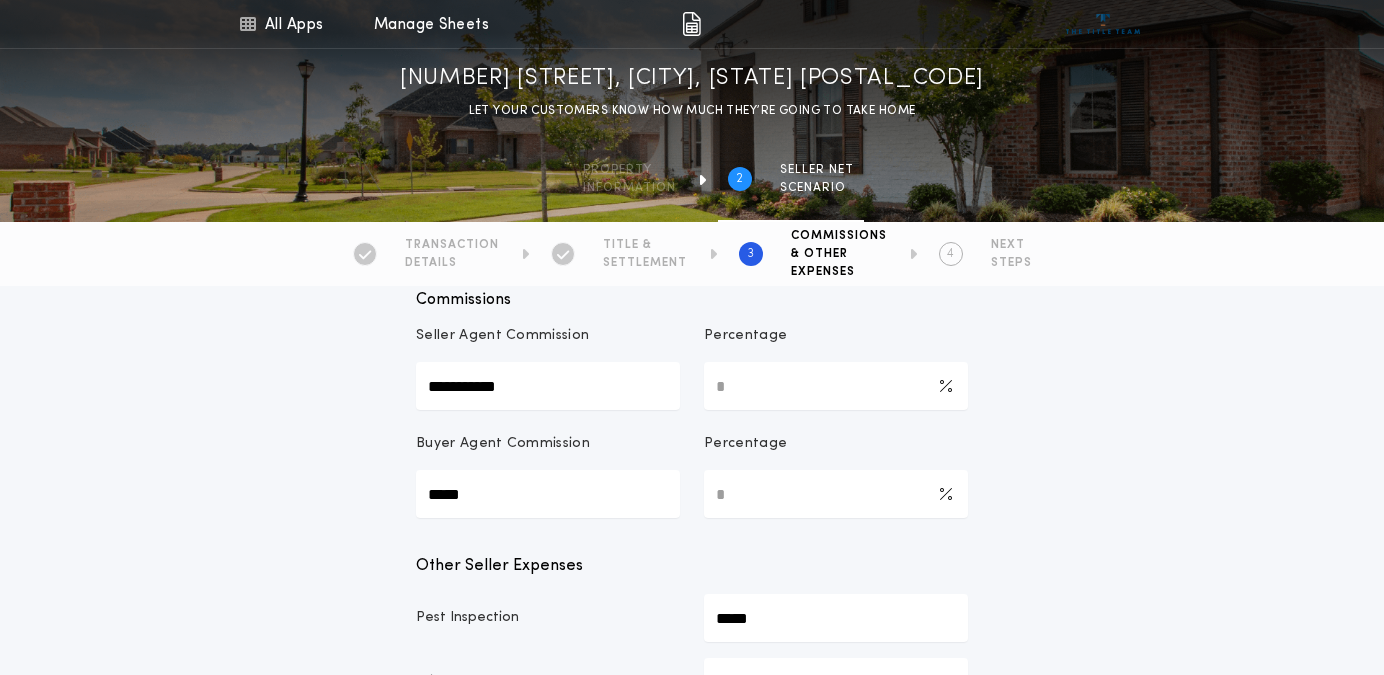 scroll, scrollTop: 308, scrollLeft: 0, axis: vertical 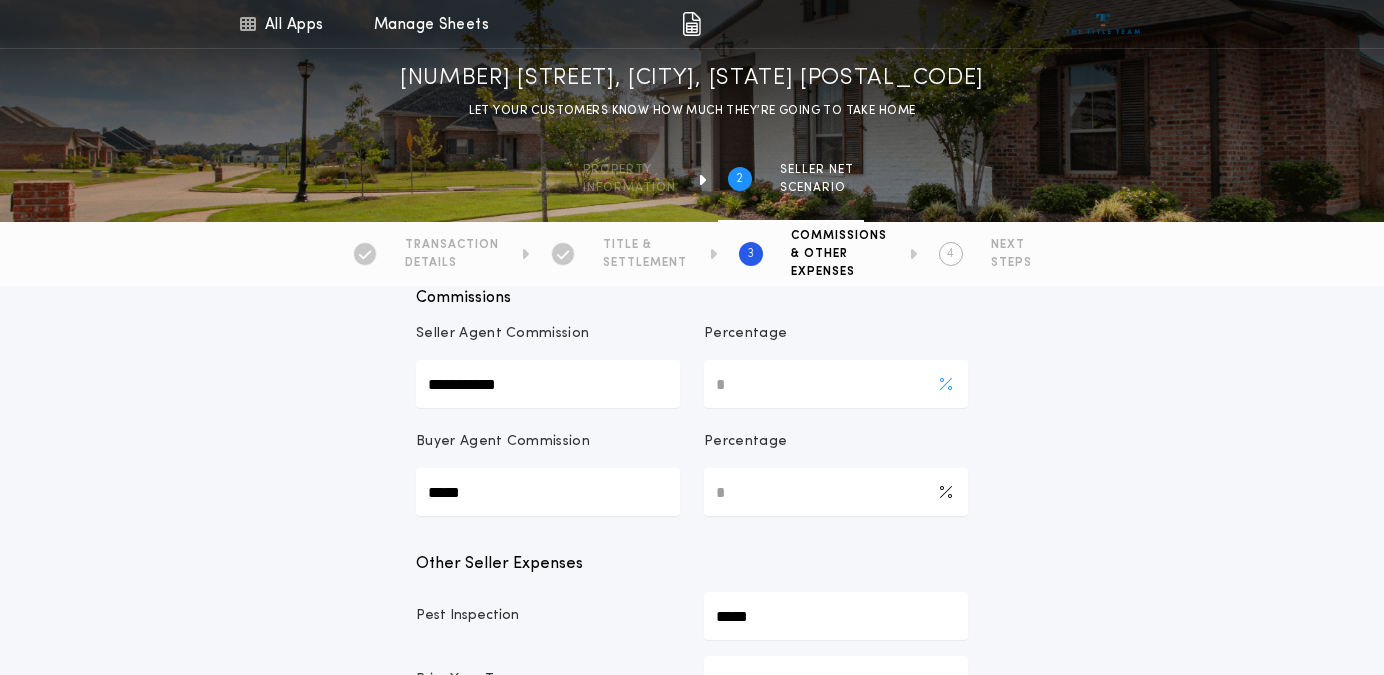 click on "**" at bounding box center (836, 384) 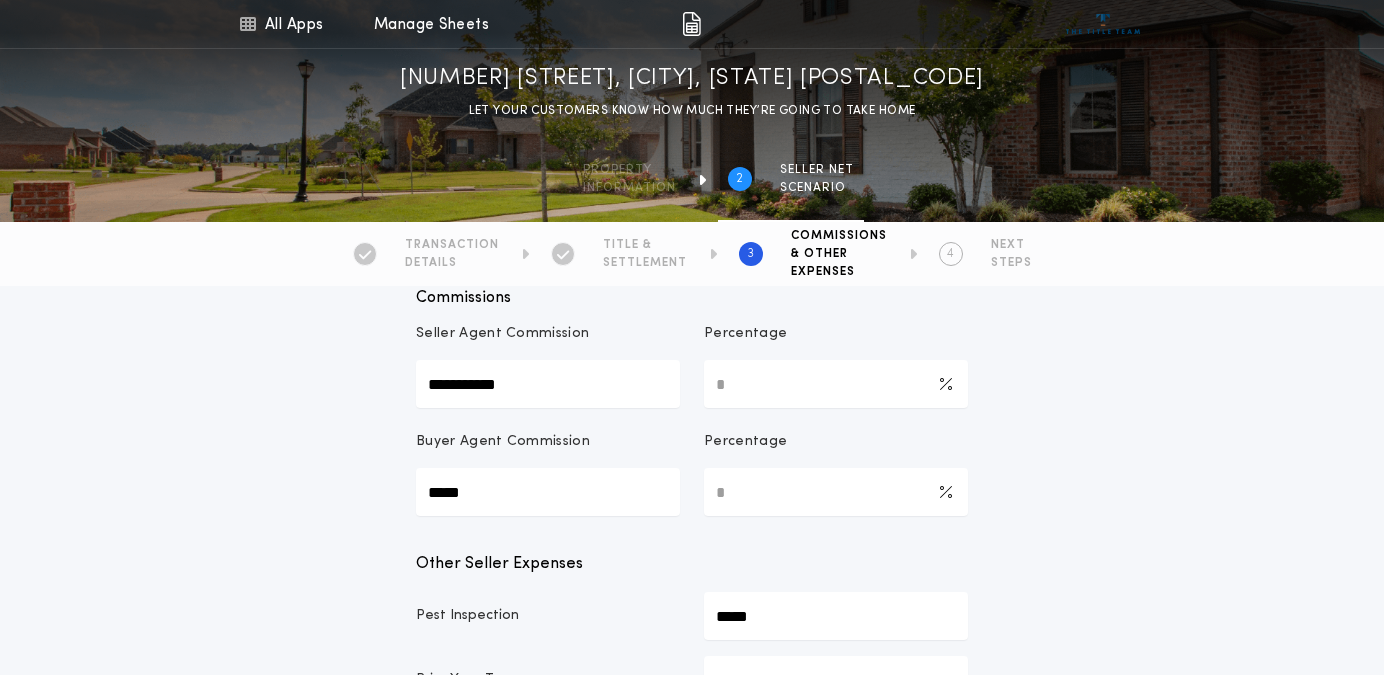 type on "*" 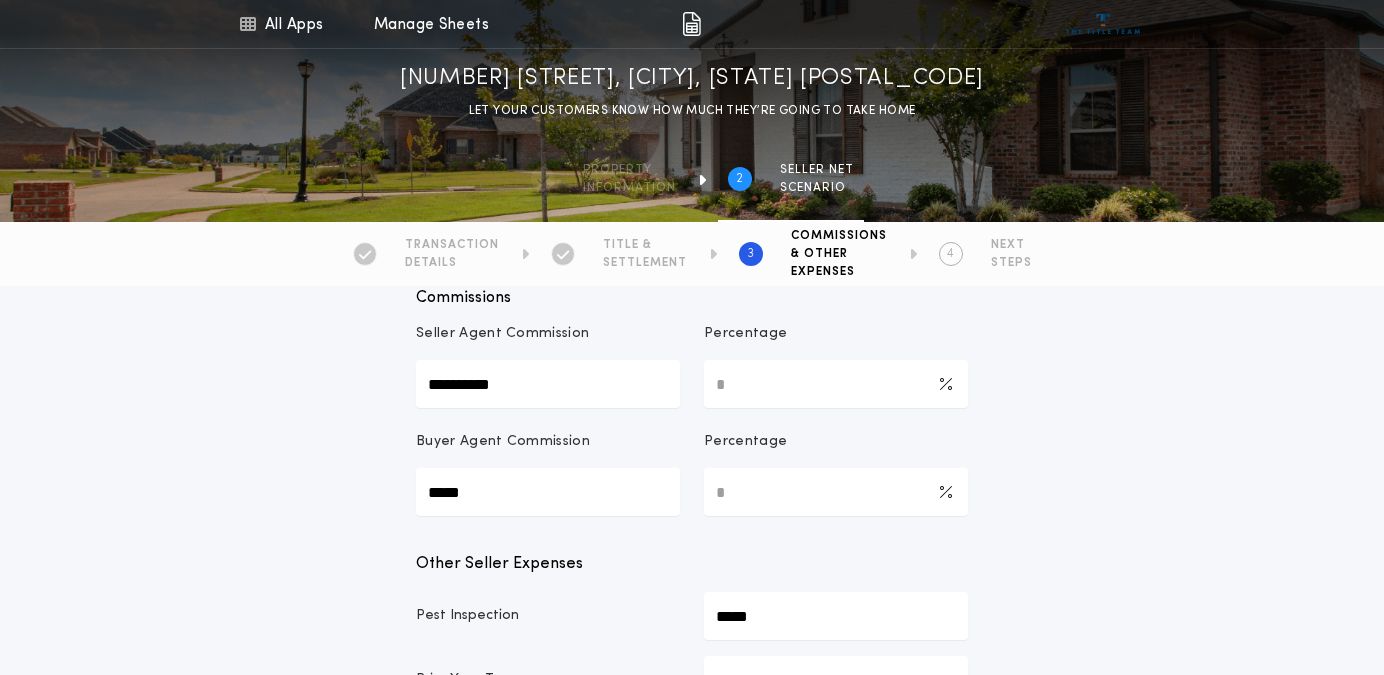 click on "Percentage" at bounding box center (836, 450) 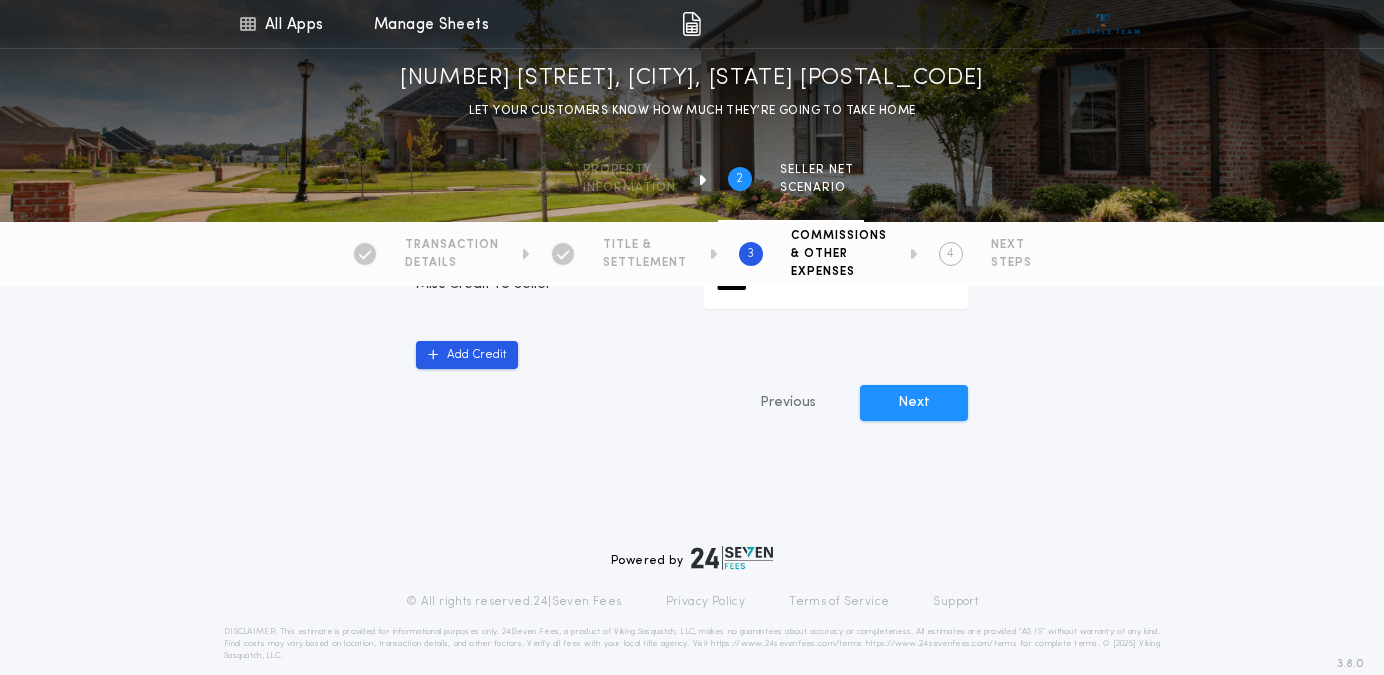 scroll, scrollTop: 1275, scrollLeft: 0, axis: vertical 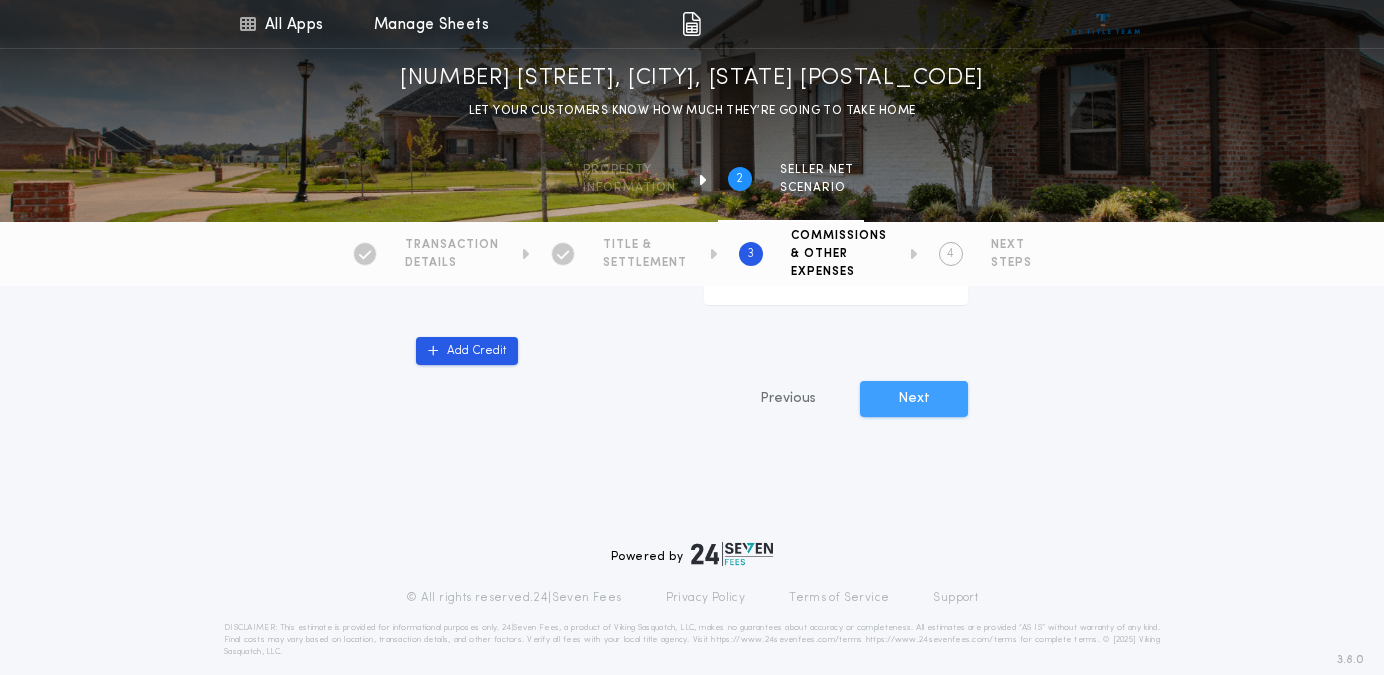 click on "Next" at bounding box center (914, 399) 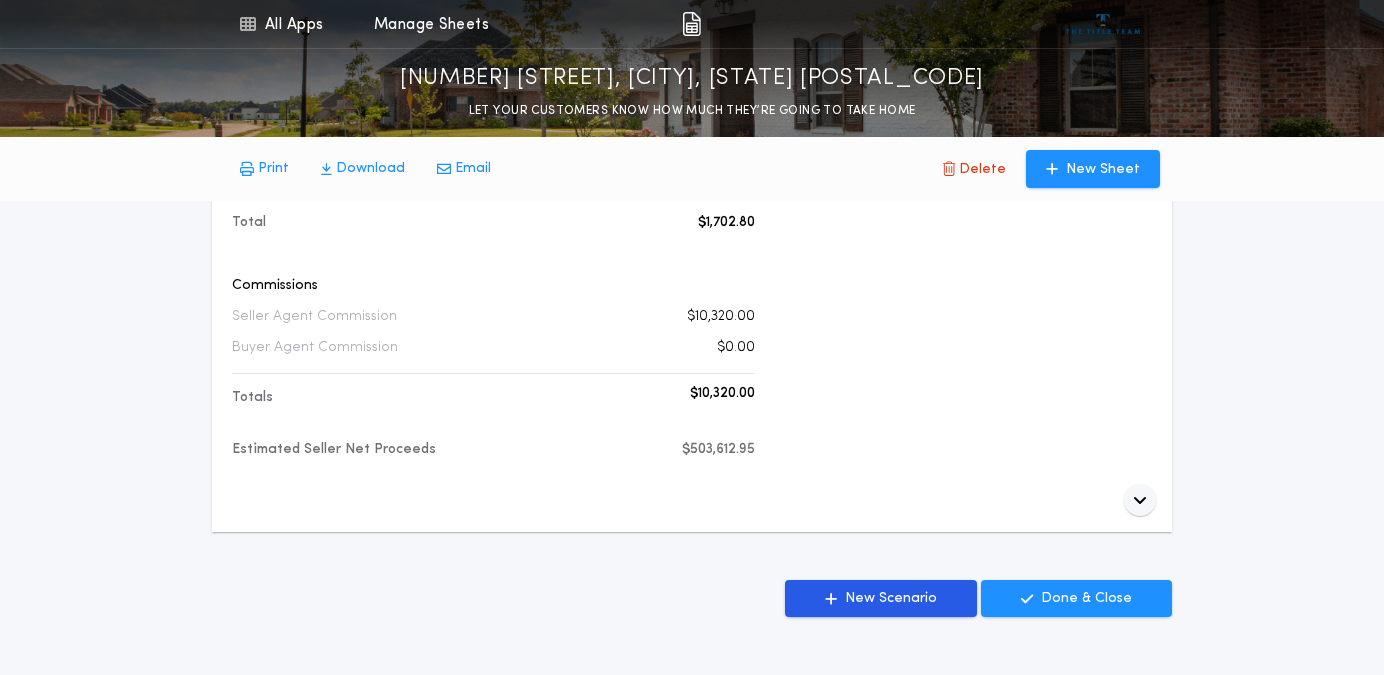 scroll, scrollTop: 580, scrollLeft: 0, axis: vertical 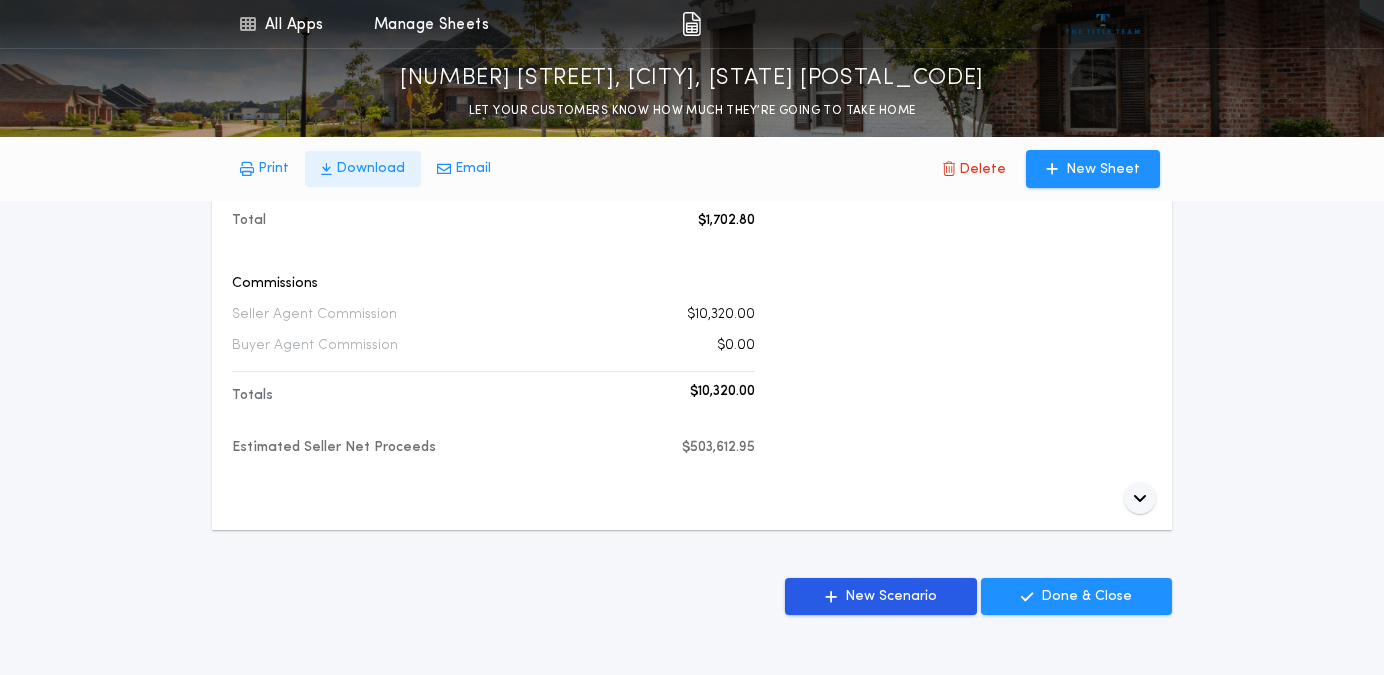 click on "Download" at bounding box center (273, 169) 